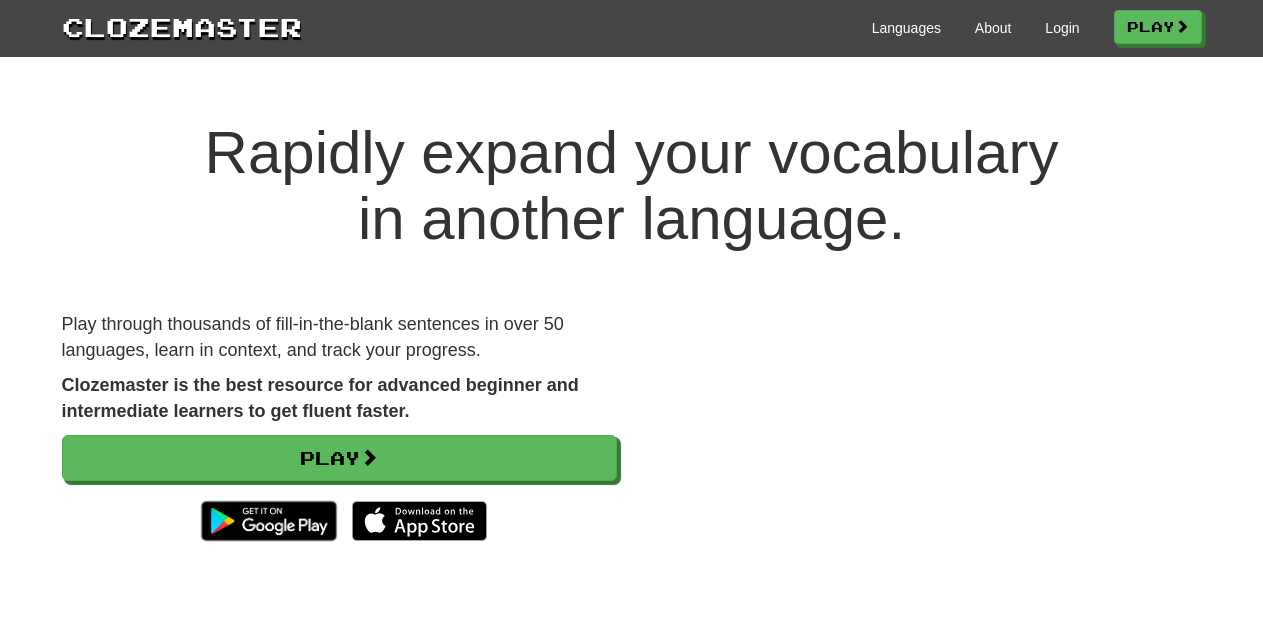 scroll, scrollTop: 0, scrollLeft: 0, axis: both 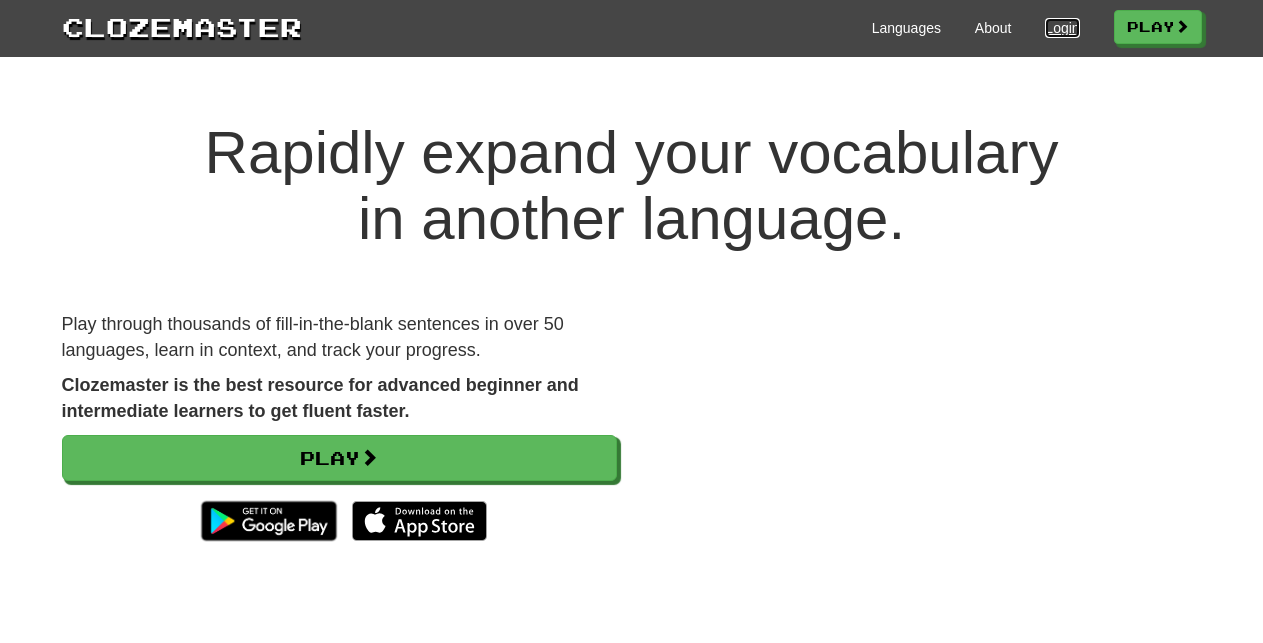 click on "Login" at bounding box center (1062, 28) 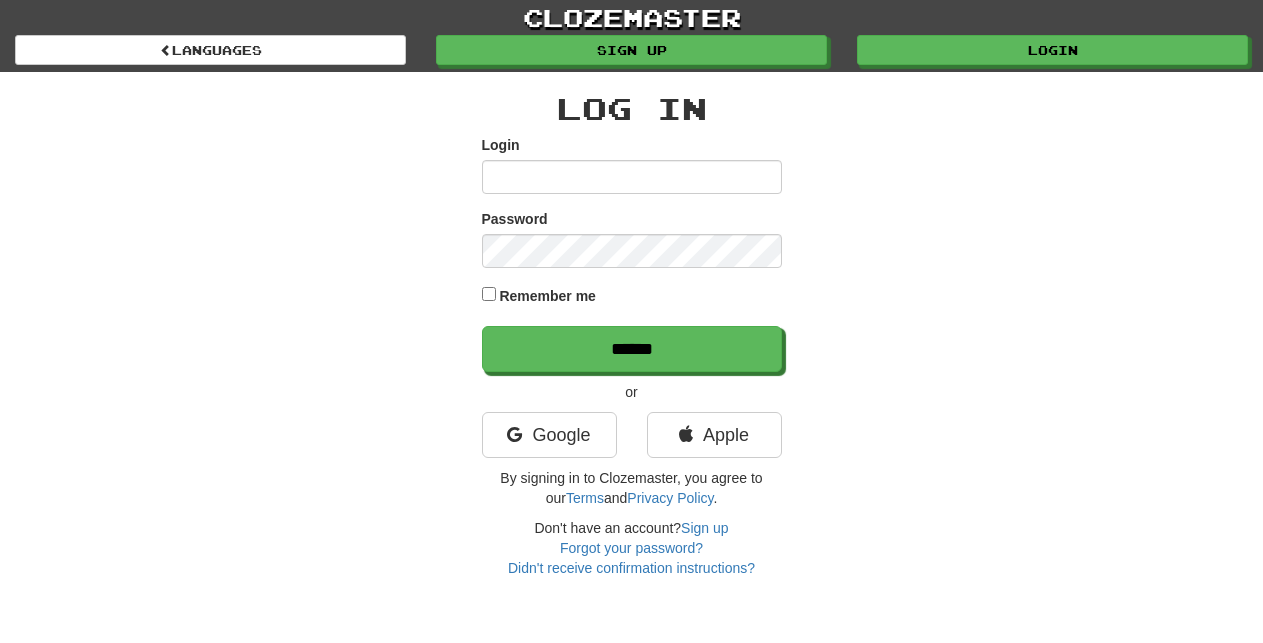 scroll, scrollTop: 0, scrollLeft: 0, axis: both 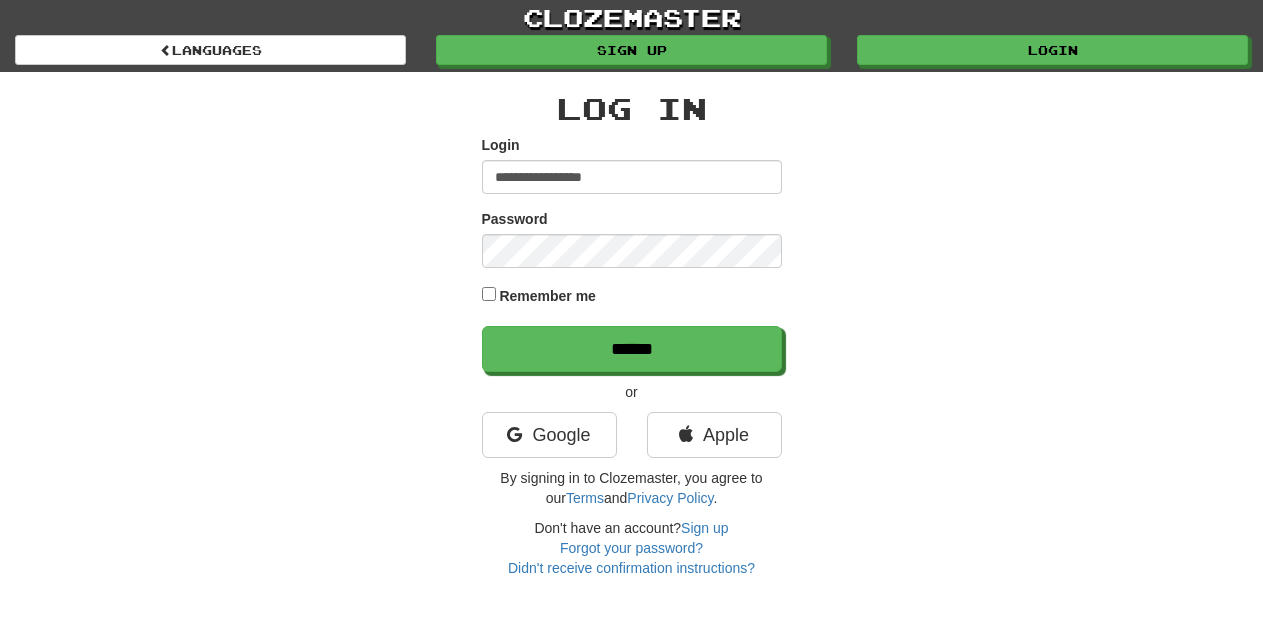 type on "**********" 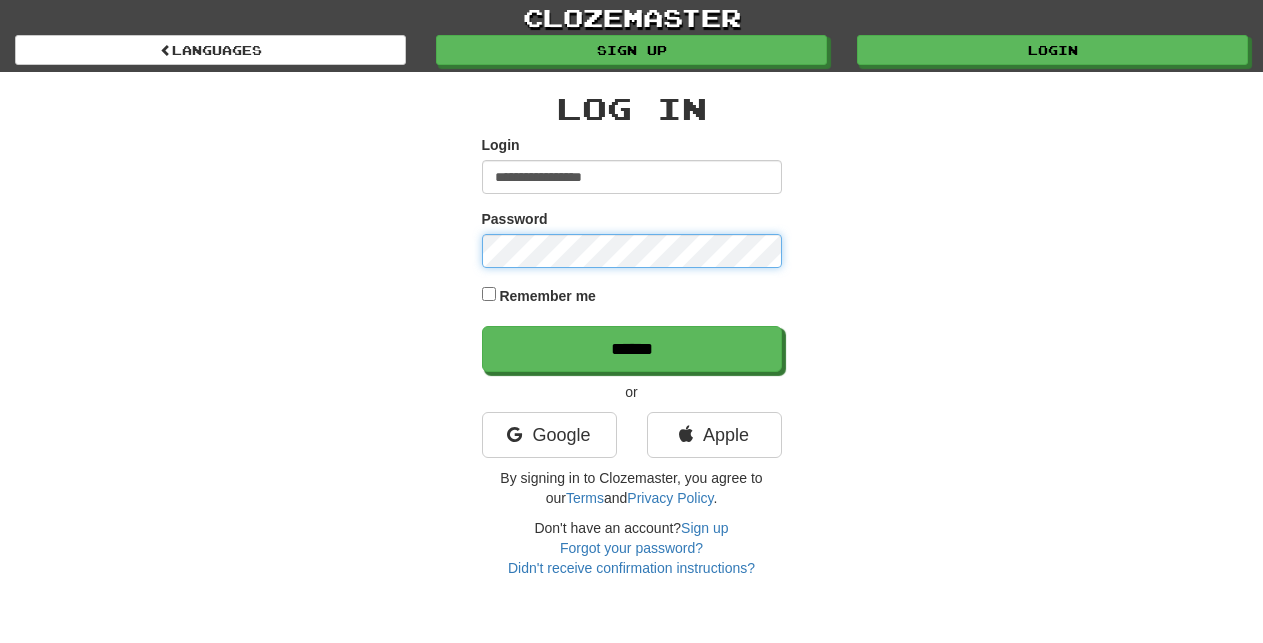 click on "******" at bounding box center [632, 349] 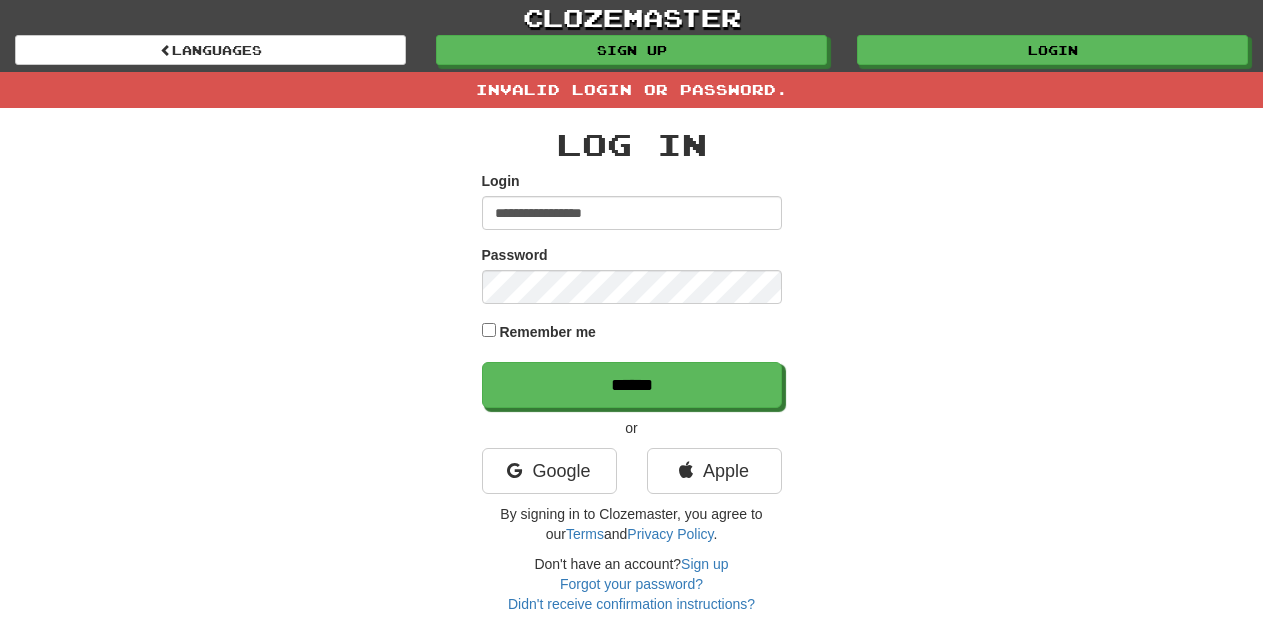 scroll, scrollTop: 0, scrollLeft: 0, axis: both 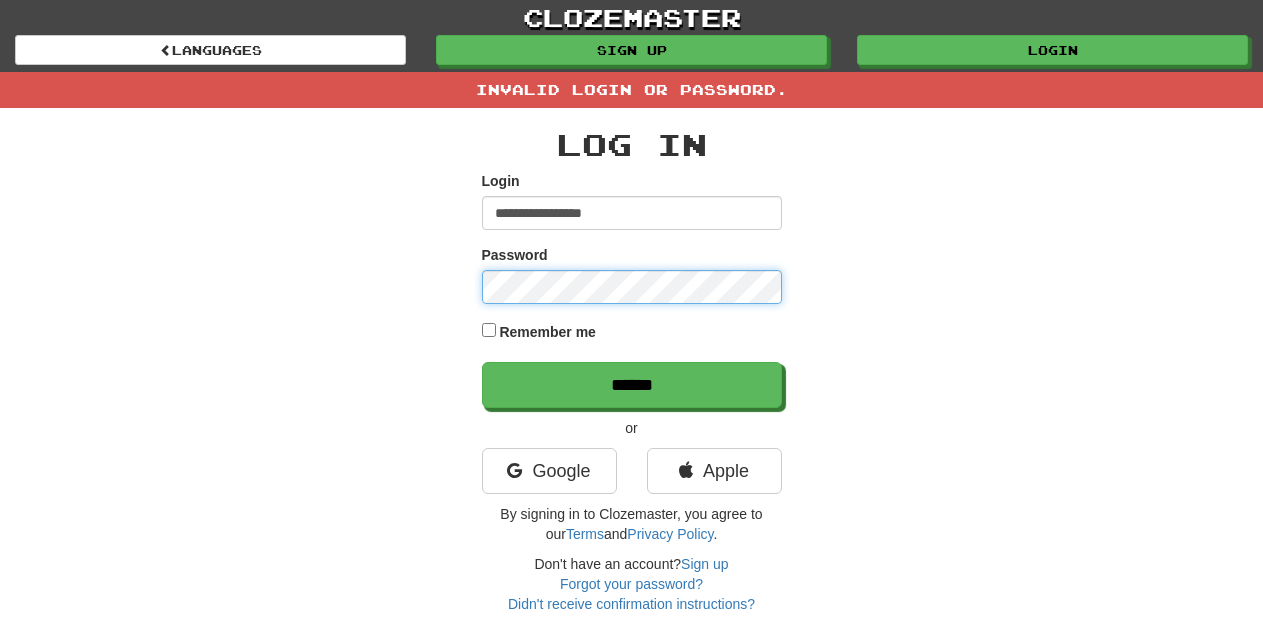click on "******" at bounding box center (632, 385) 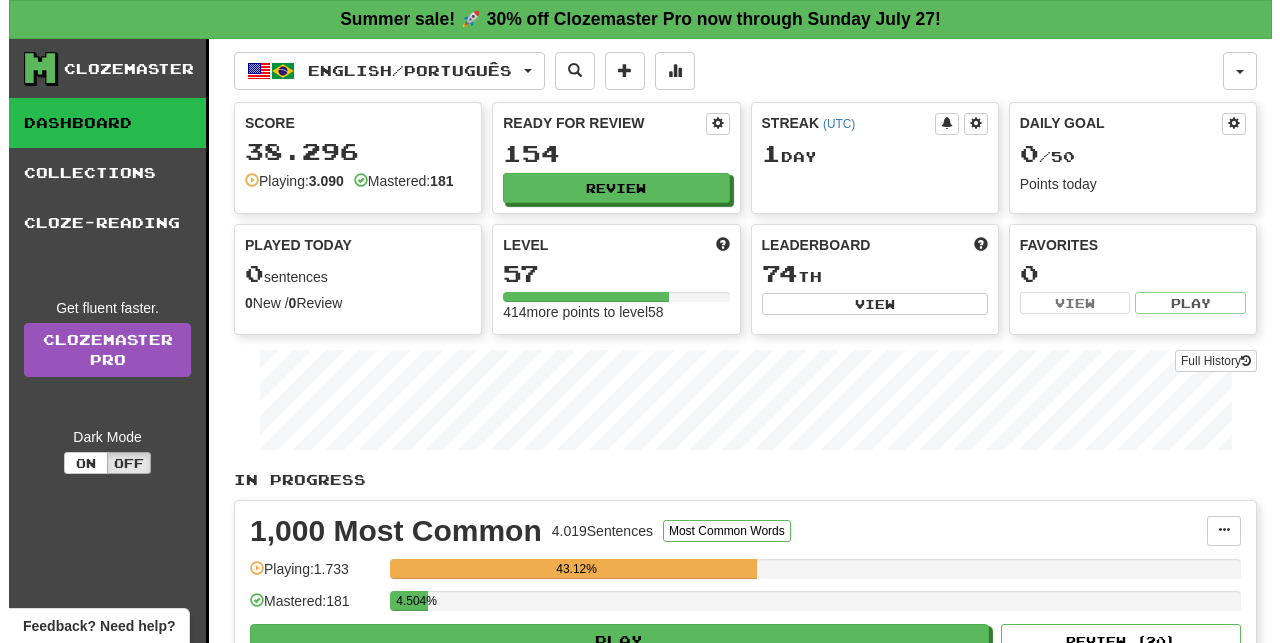 scroll, scrollTop: 0, scrollLeft: 0, axis: both 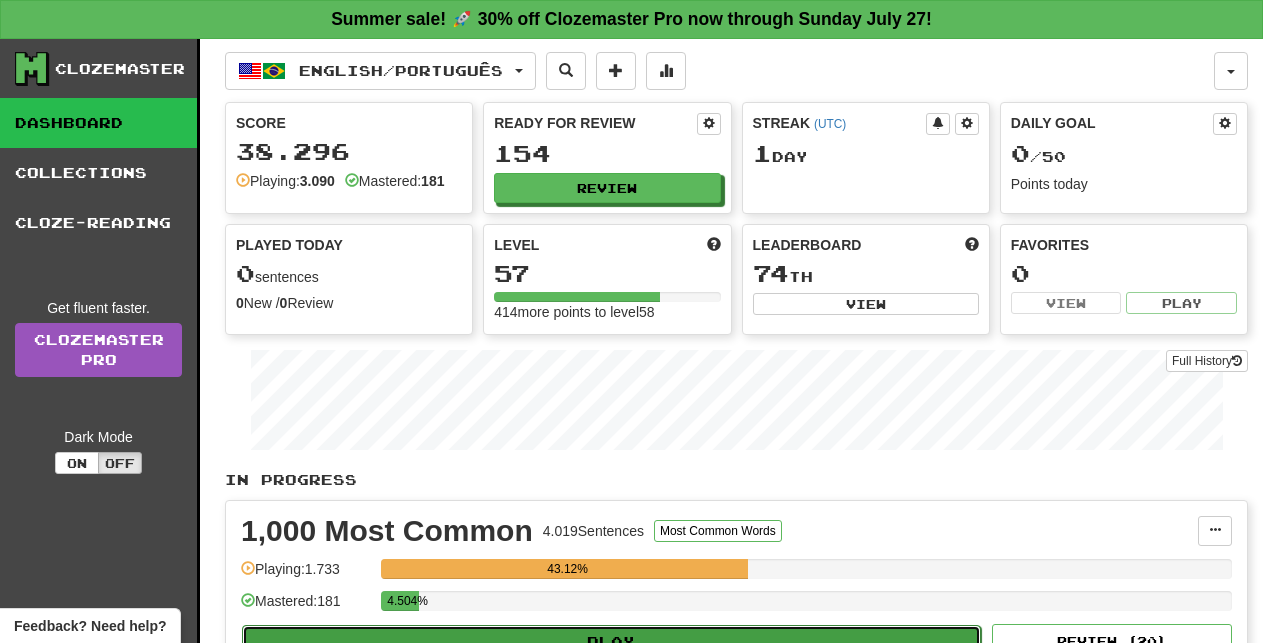 click on "Play" at bounding box center (611, 642) 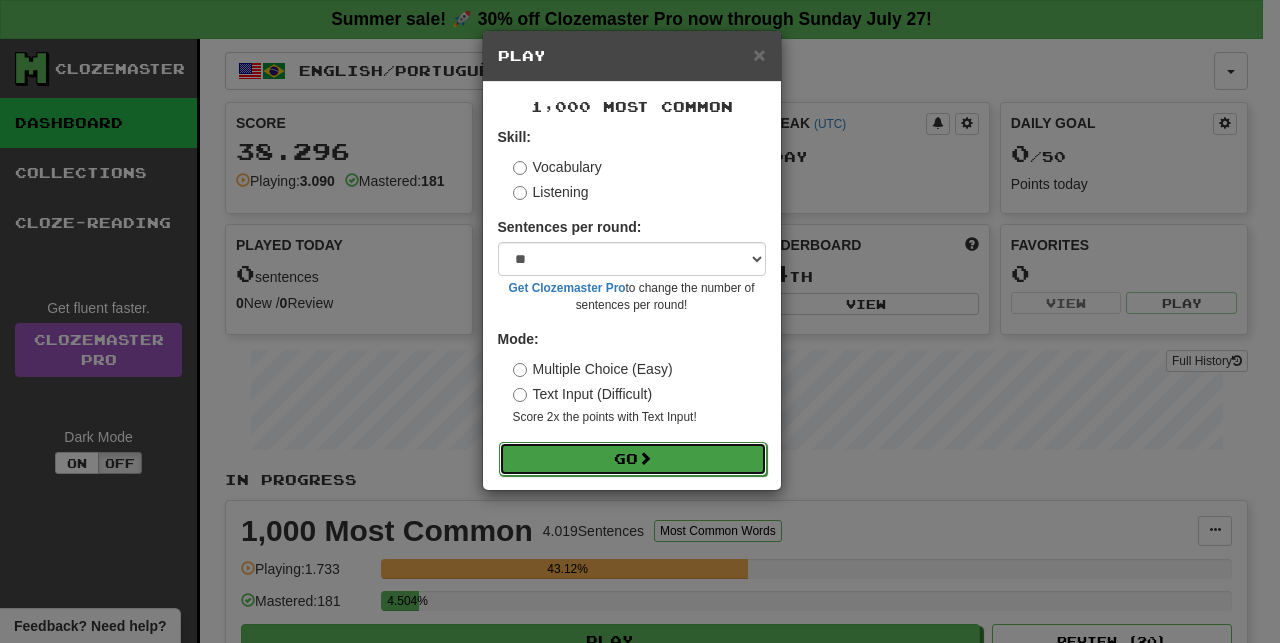 click on "Go" at bounding box center (633, 459) 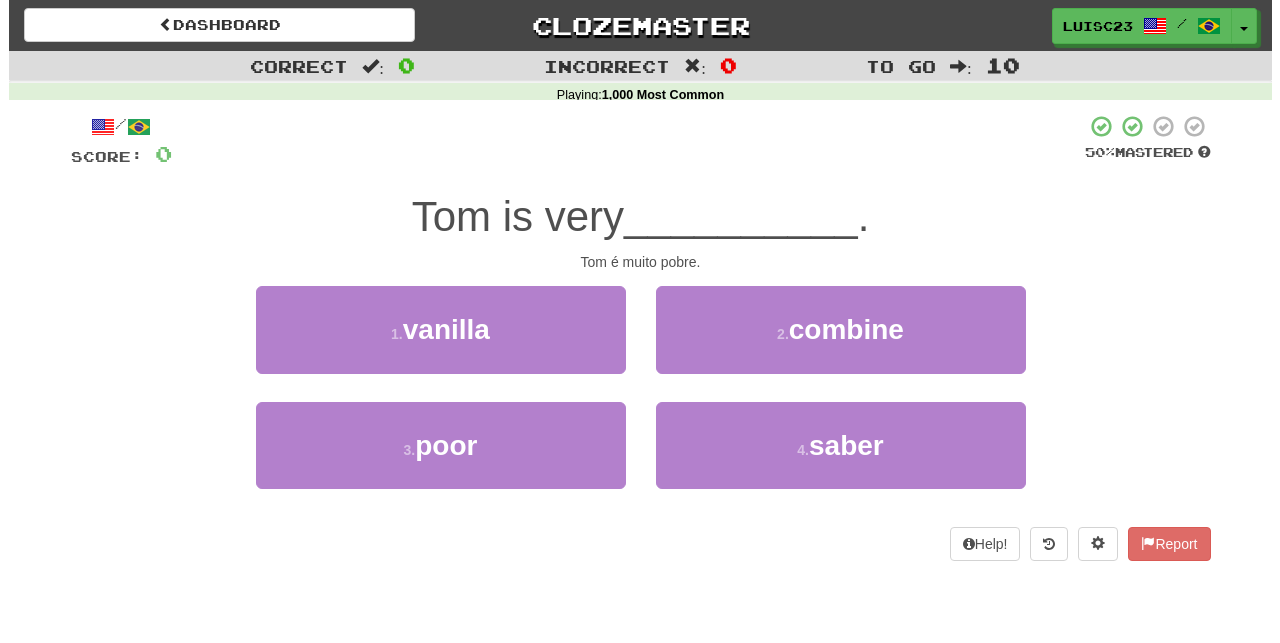scroll, scrollTop: 0, scrollLeft: 0, axis: both 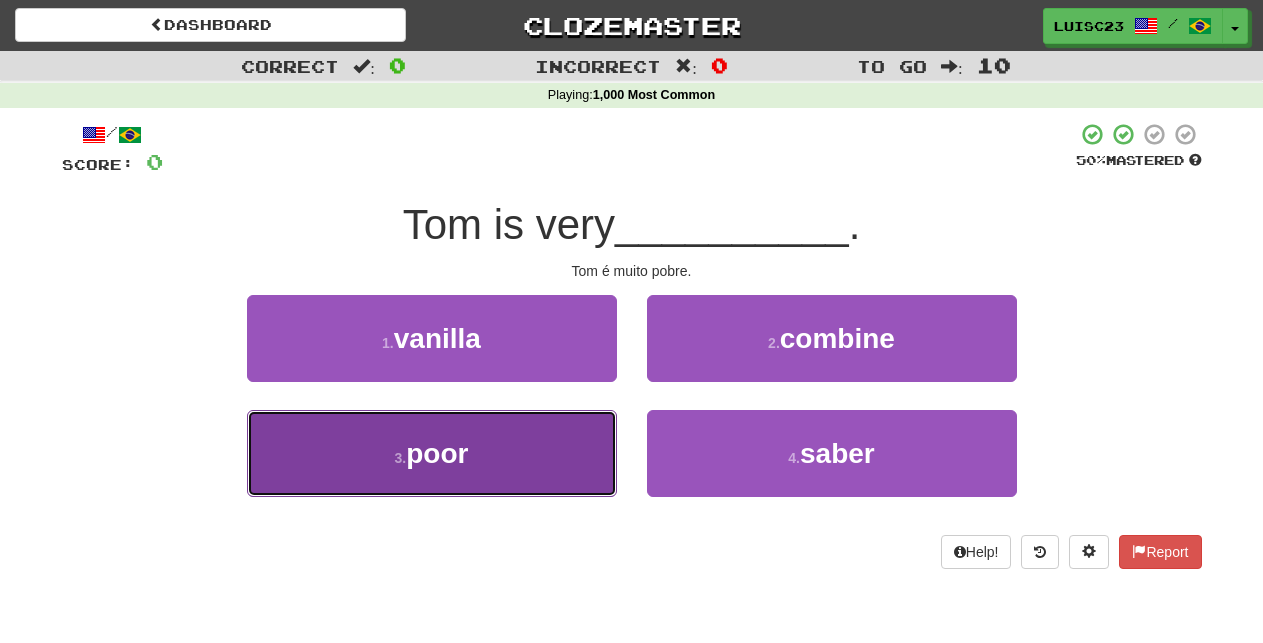 click on "3 .  poor" at bounding box center [432, 453] 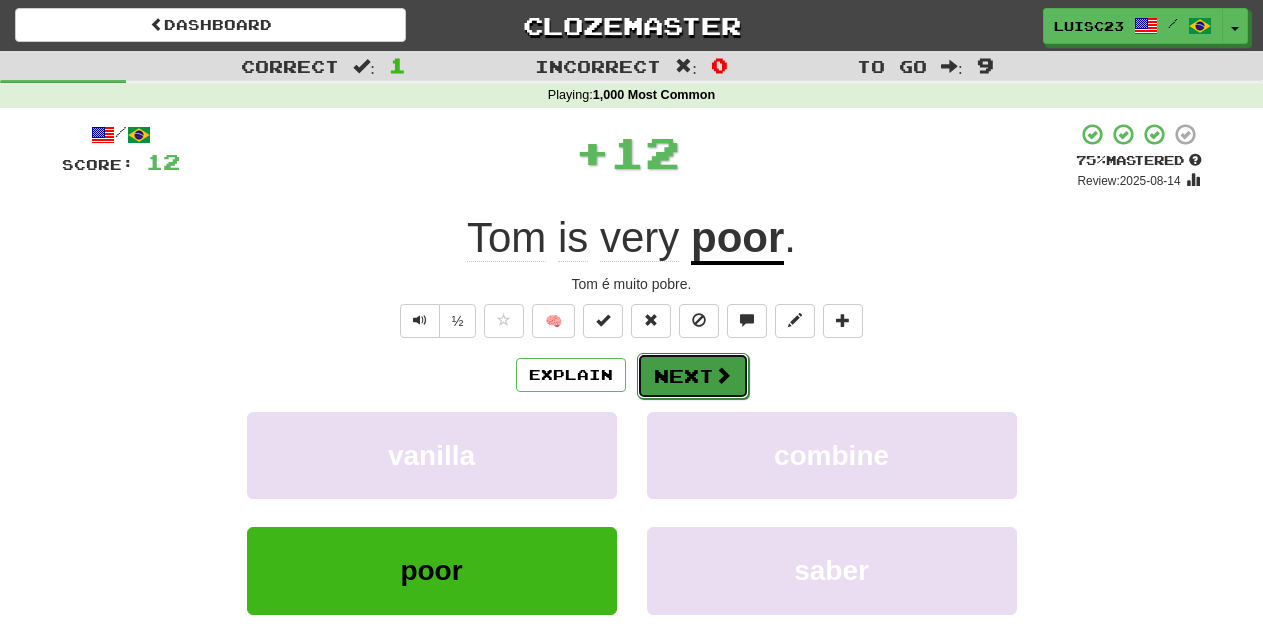 click on "Next" at bounding box center [693, 376] 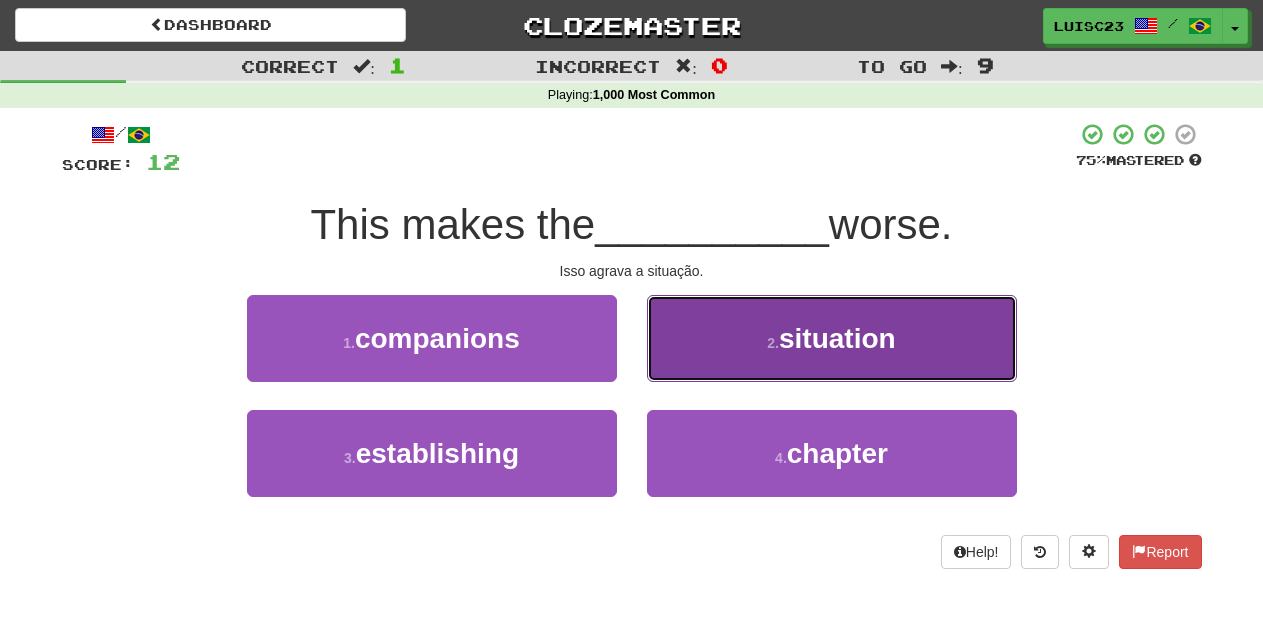 click on "2 .  situation" at bounding box center [832, 338] 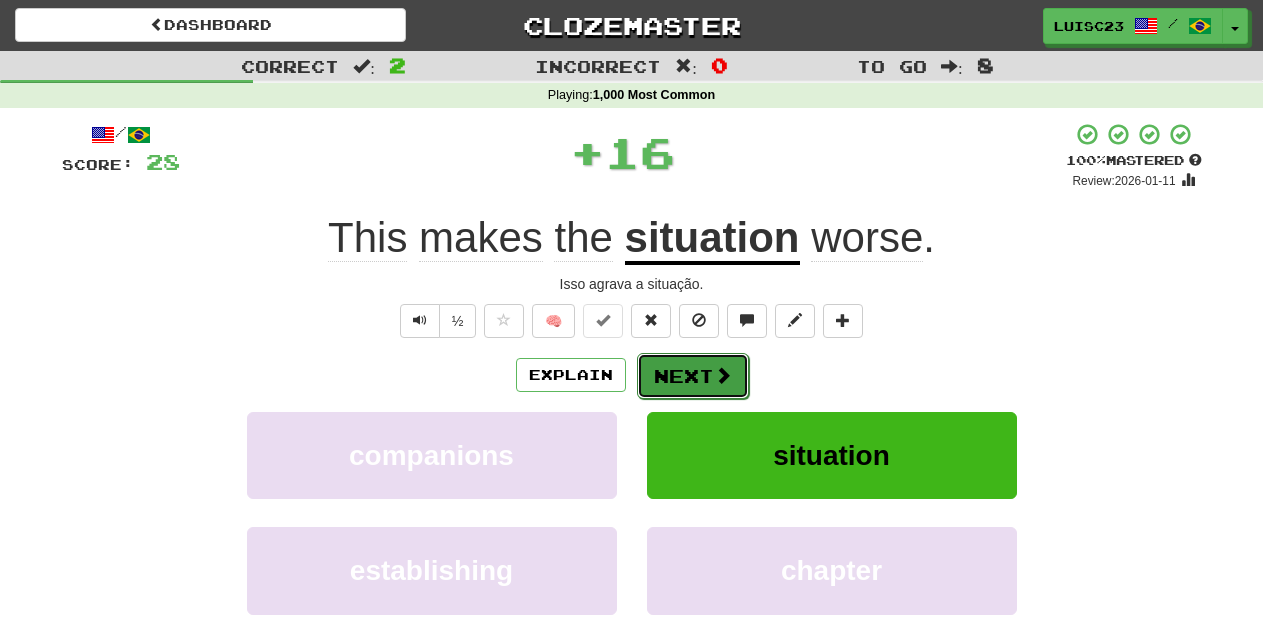 click on "Next" at bounding box center (693, 376) 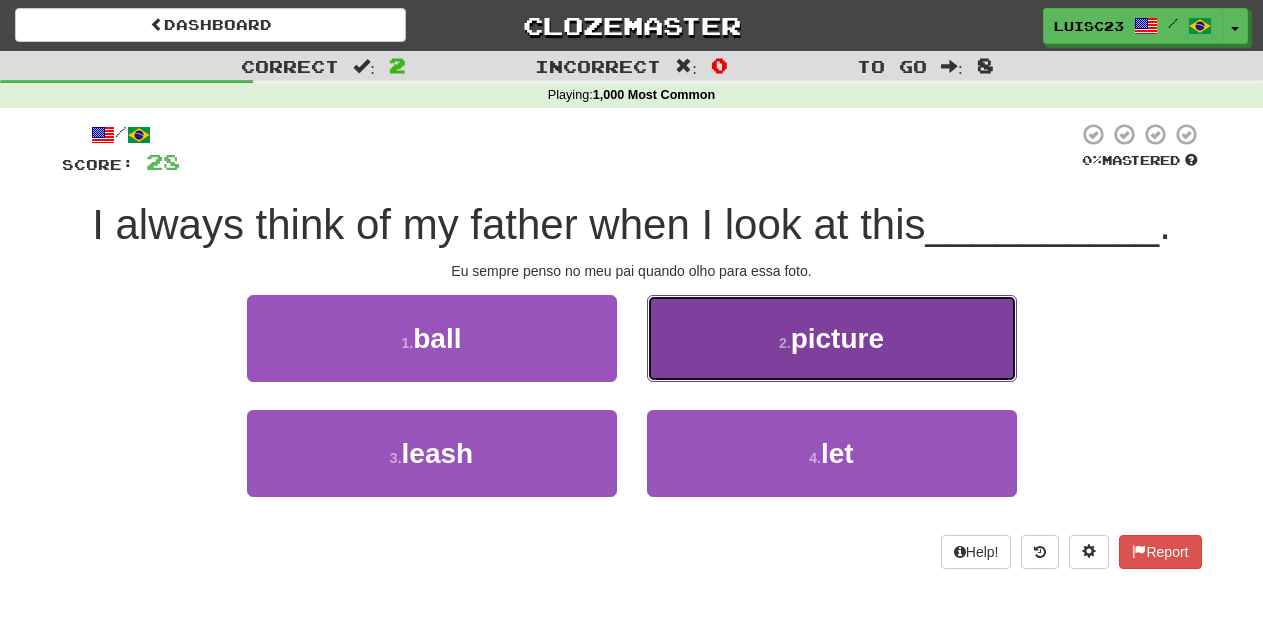 click on "2 .  picture" at bounding box center [832, 338] 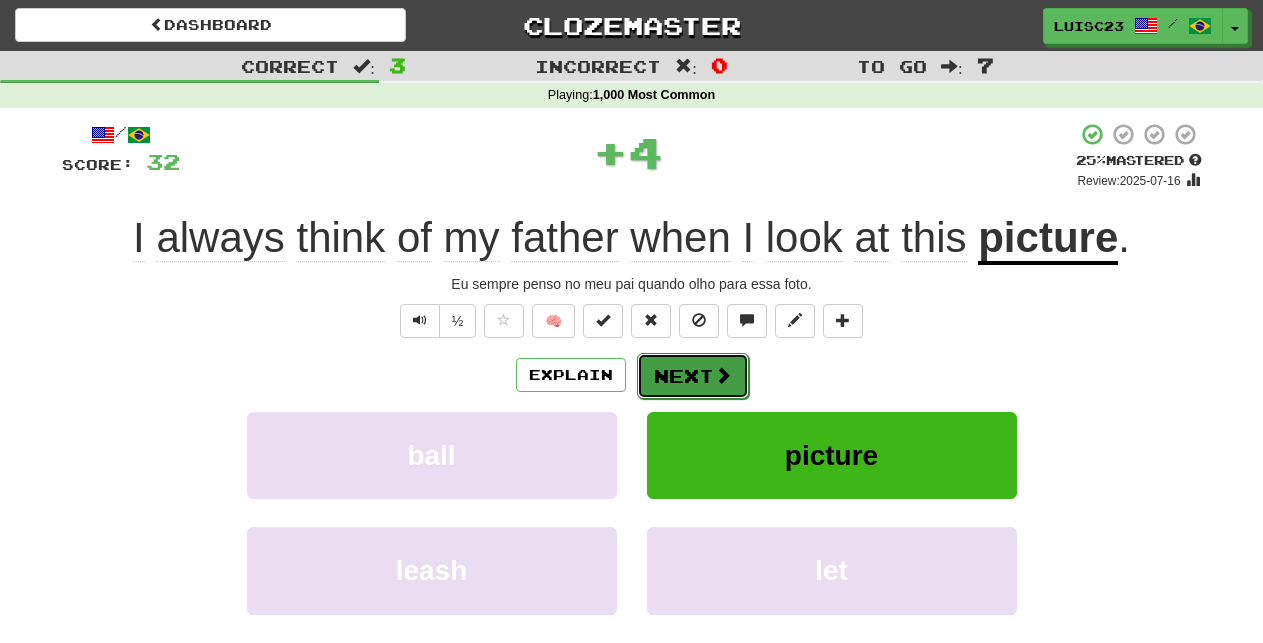 click on "Next" at bounding box center (693, 376) 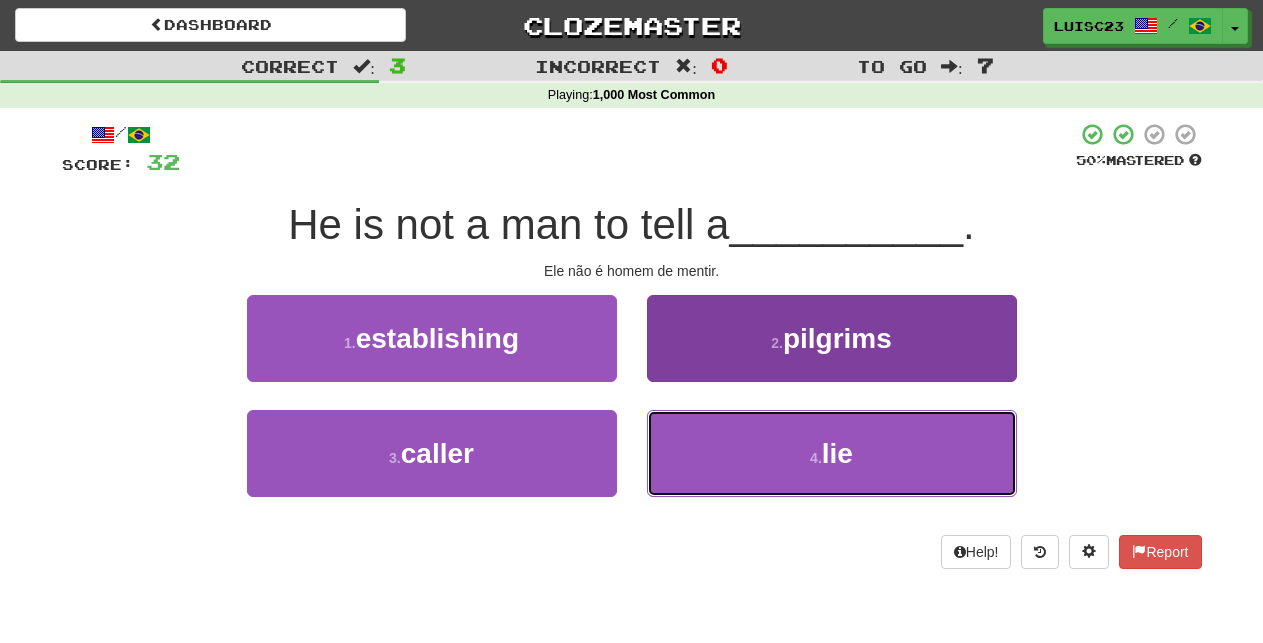 click on "4 .  lie" at bounding box center (832, 453) 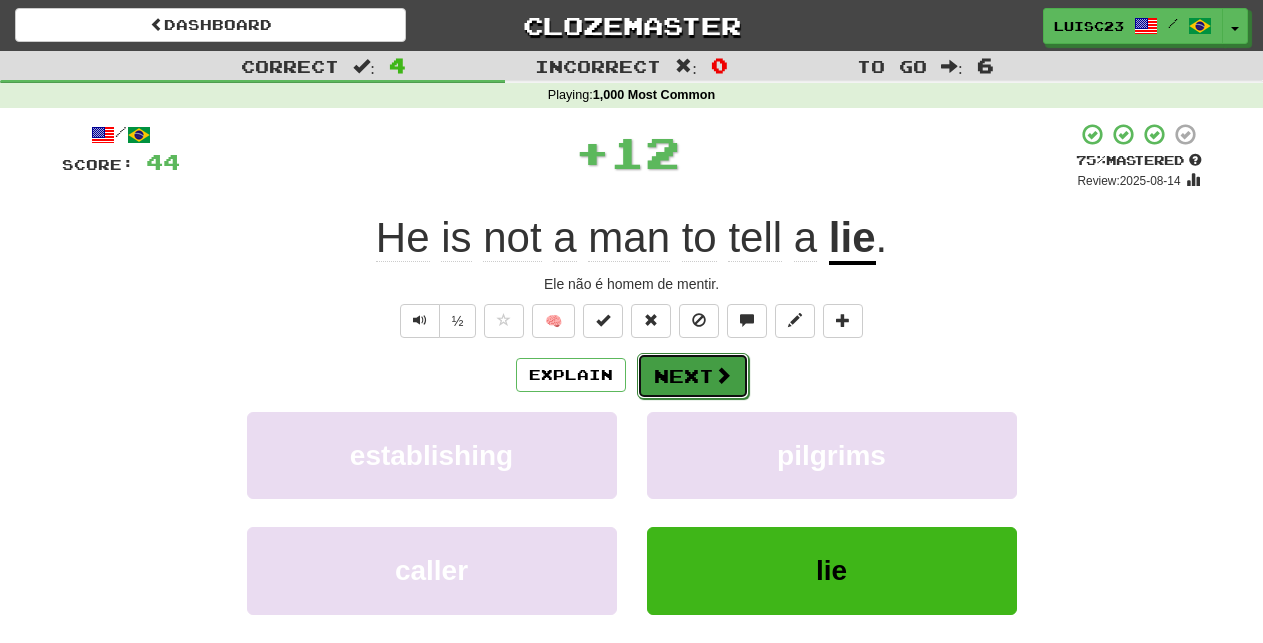 click on "Next" at bounding box center [693, 376] 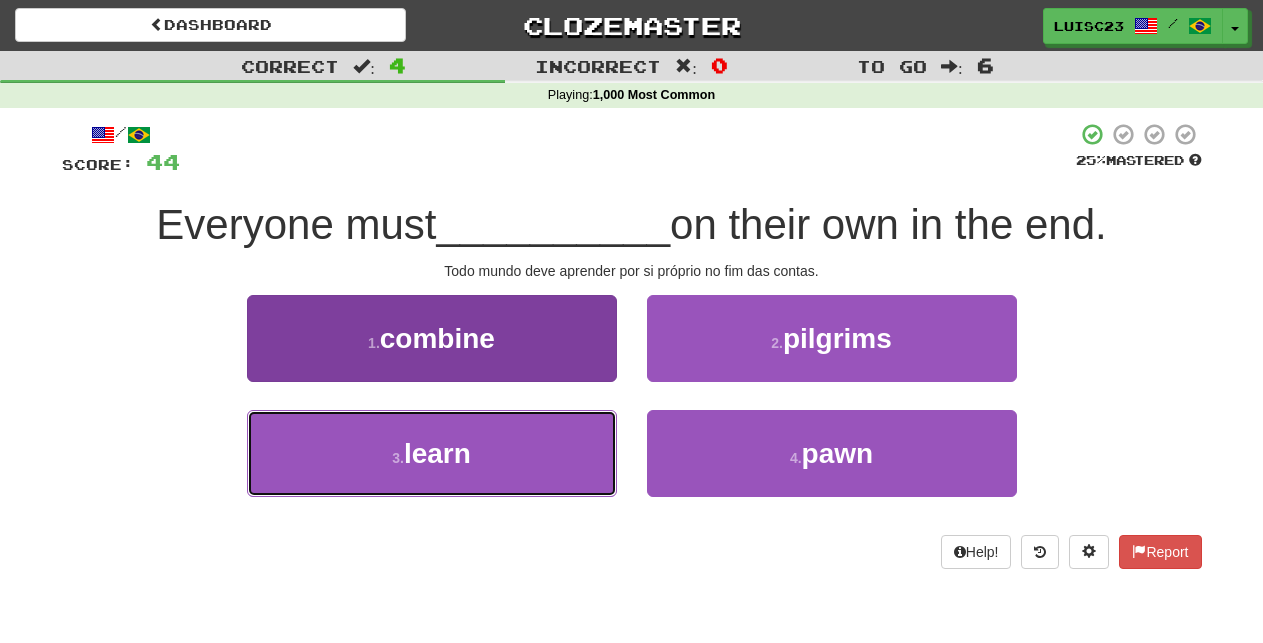 drag, startPoint x: 568, startPoint y: 468, endPoint x: 610, endPoint y: 442, distance: 49.396355 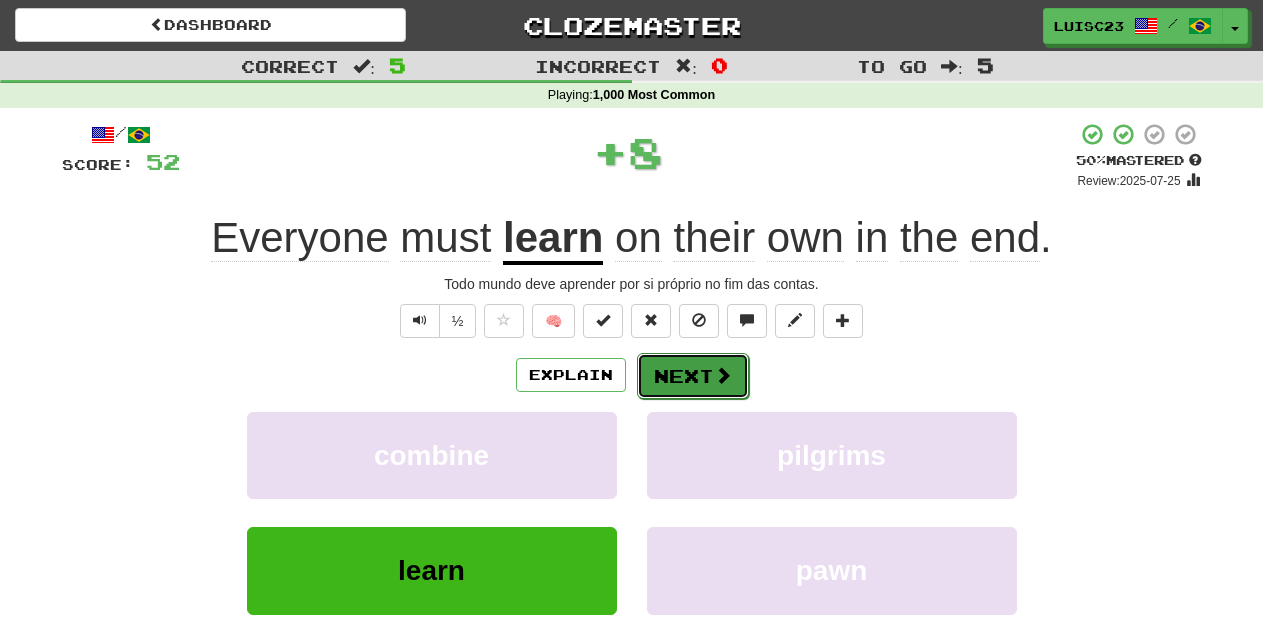 click on "Next" at bounding box center (693, 376) 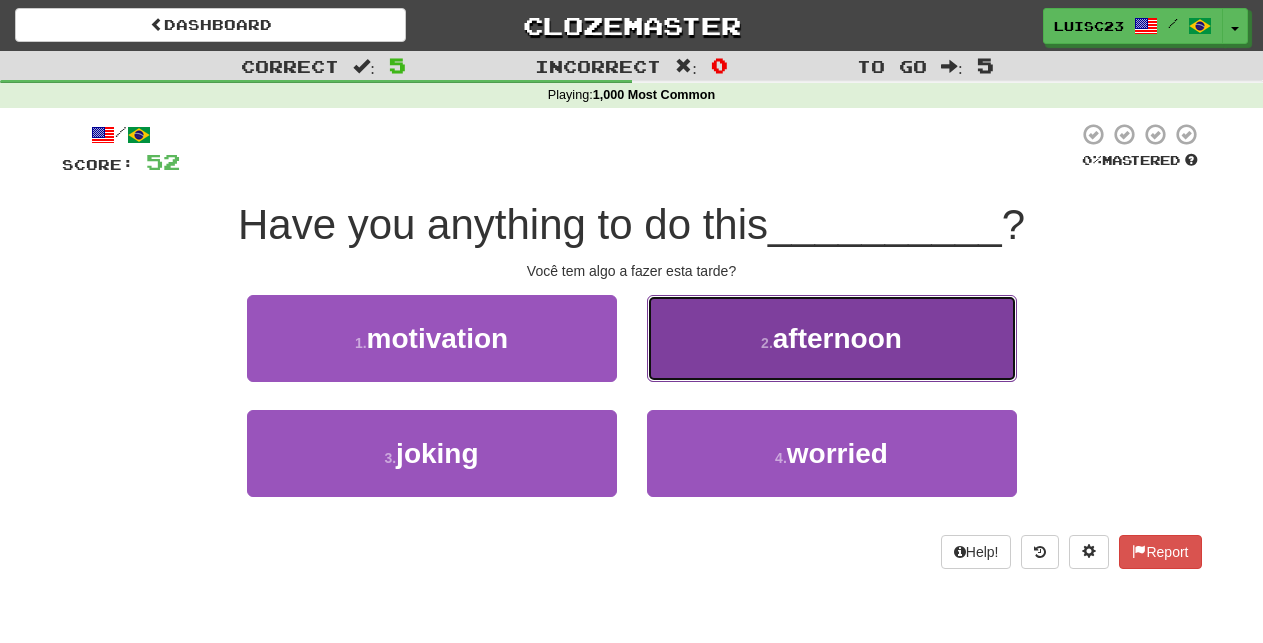 click on "2 .  afternoon" at bounding box center (832, 338) 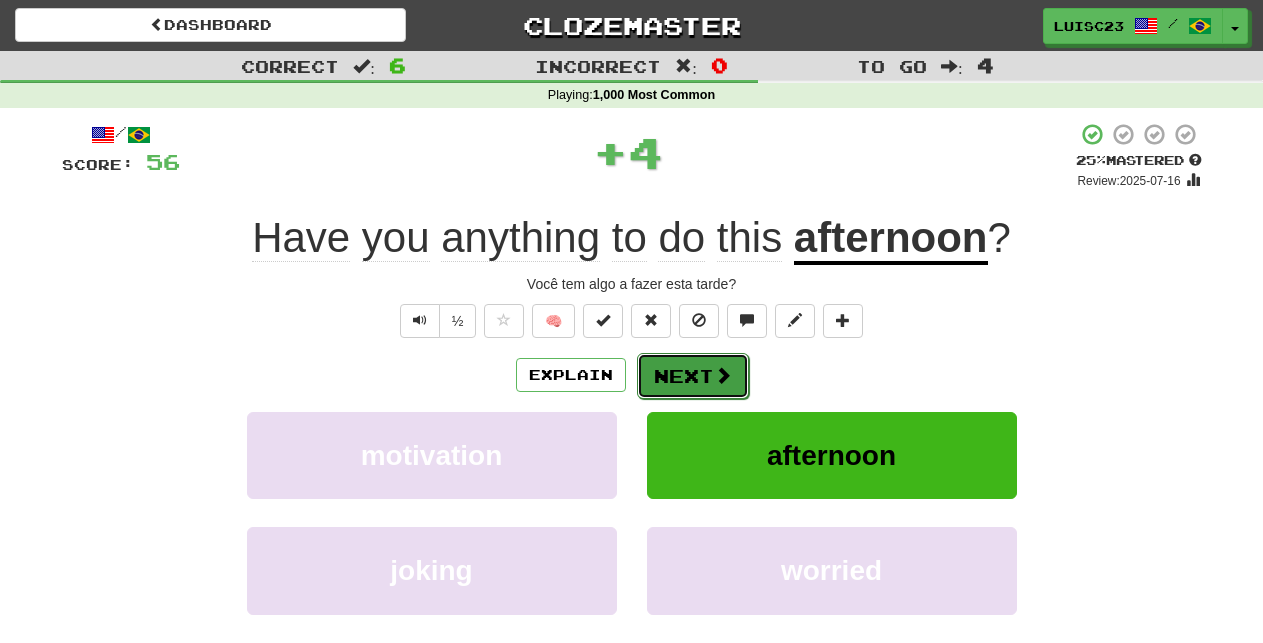 click on "Next" at bounding box center (693, 376) 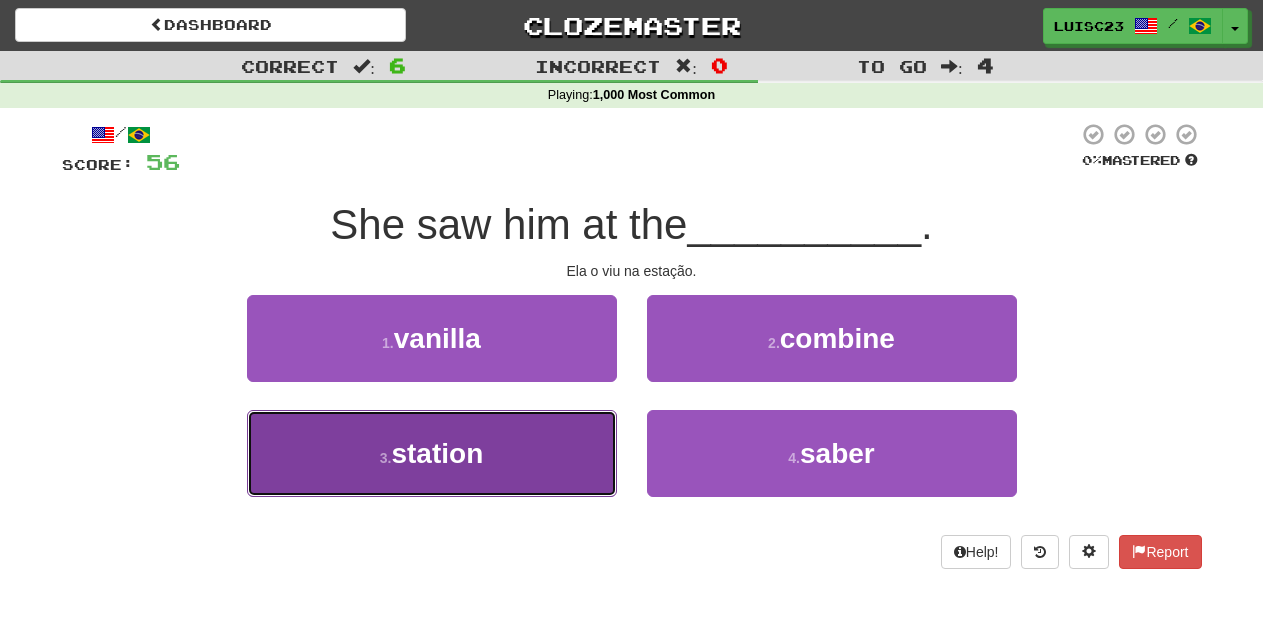 click on "3 .  station" at bounding box center [432, 453] 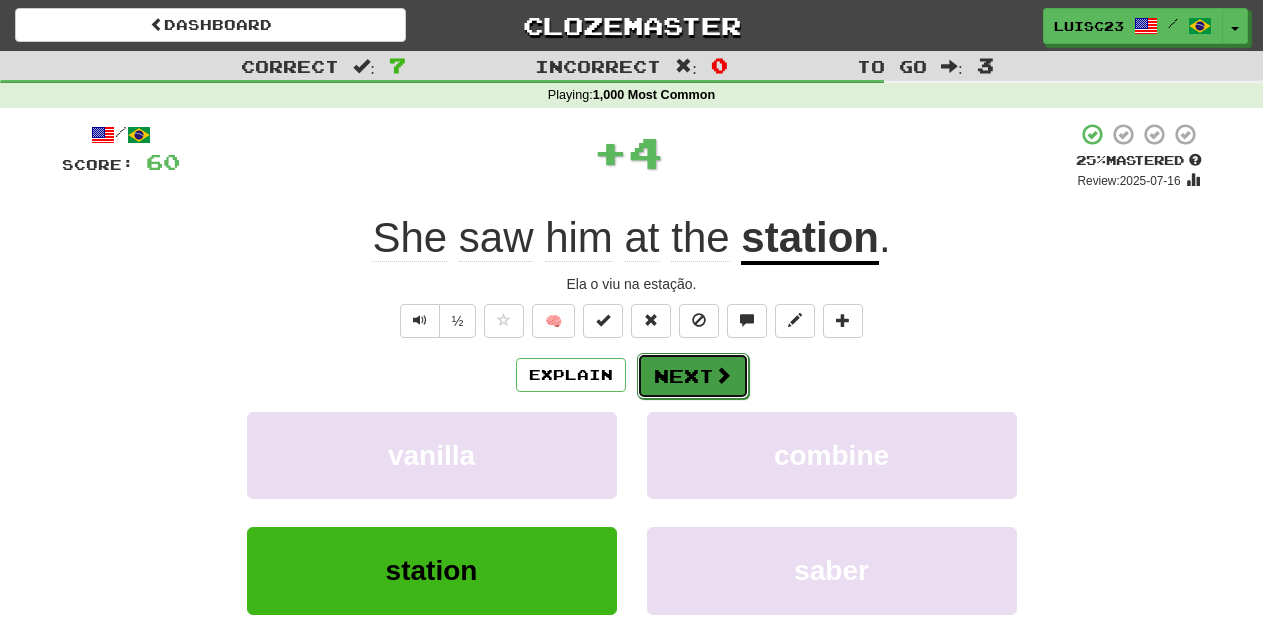 click on "Next" at bounding box center (693, 376) 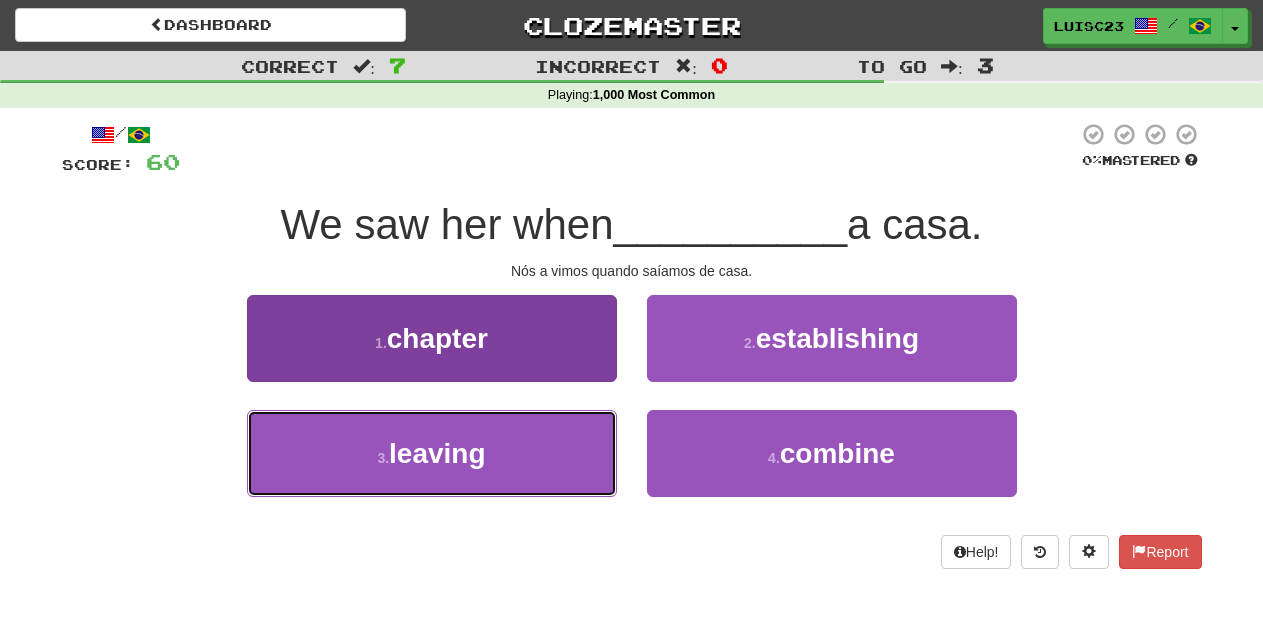 click on "3 .  leaving" at bounding box center [432, 453] 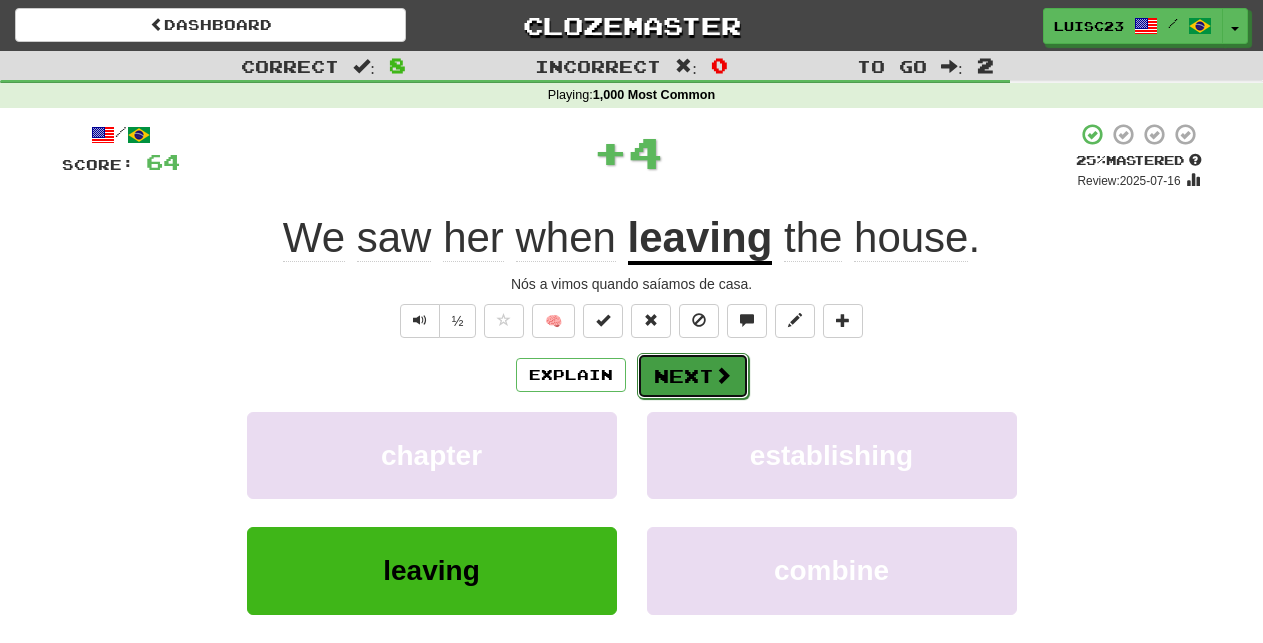click on "Next" at bounding box center (693, 376) 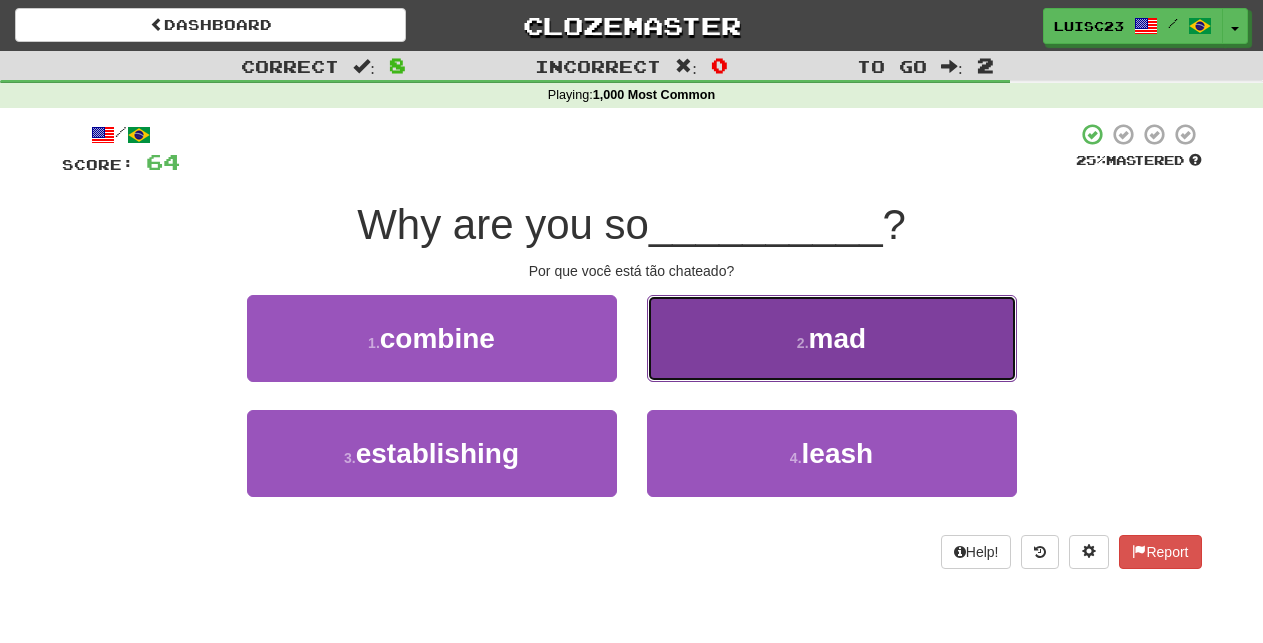 click on "2 .  mad" at bounding box center [832, 338] 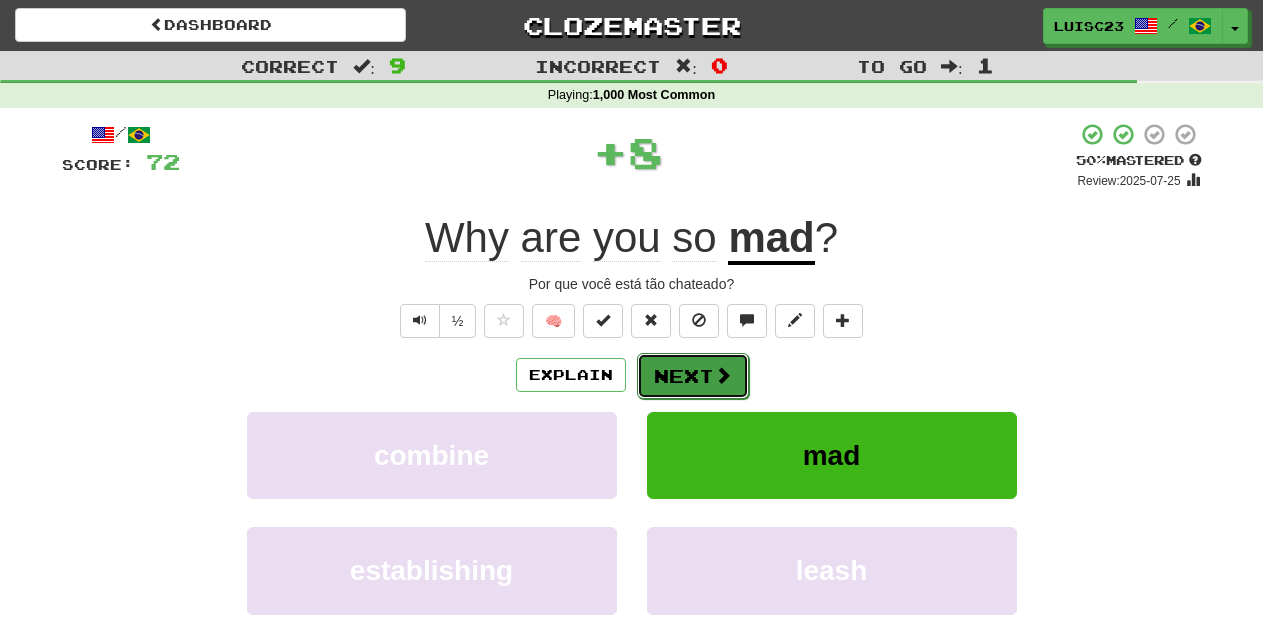 click on "Next" at bounding box center [693, 376] 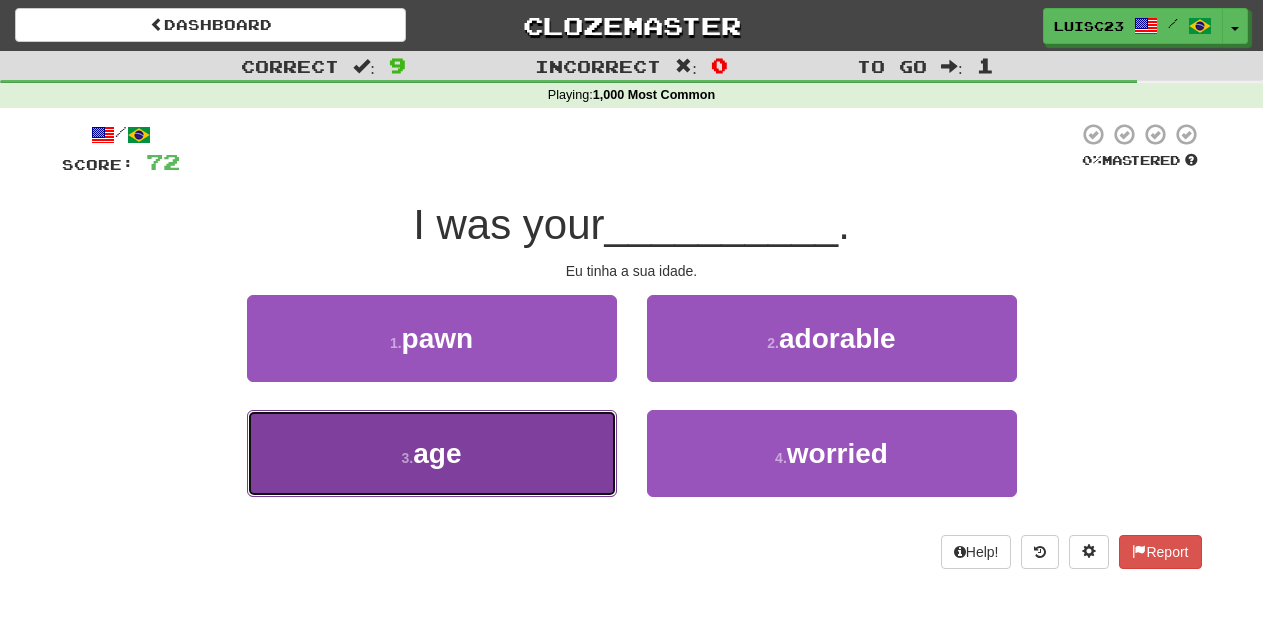drag, startPoint x: 567, startPoint y: 467, endPoint x: 639, endPoint y: 410, distance: 91.83137 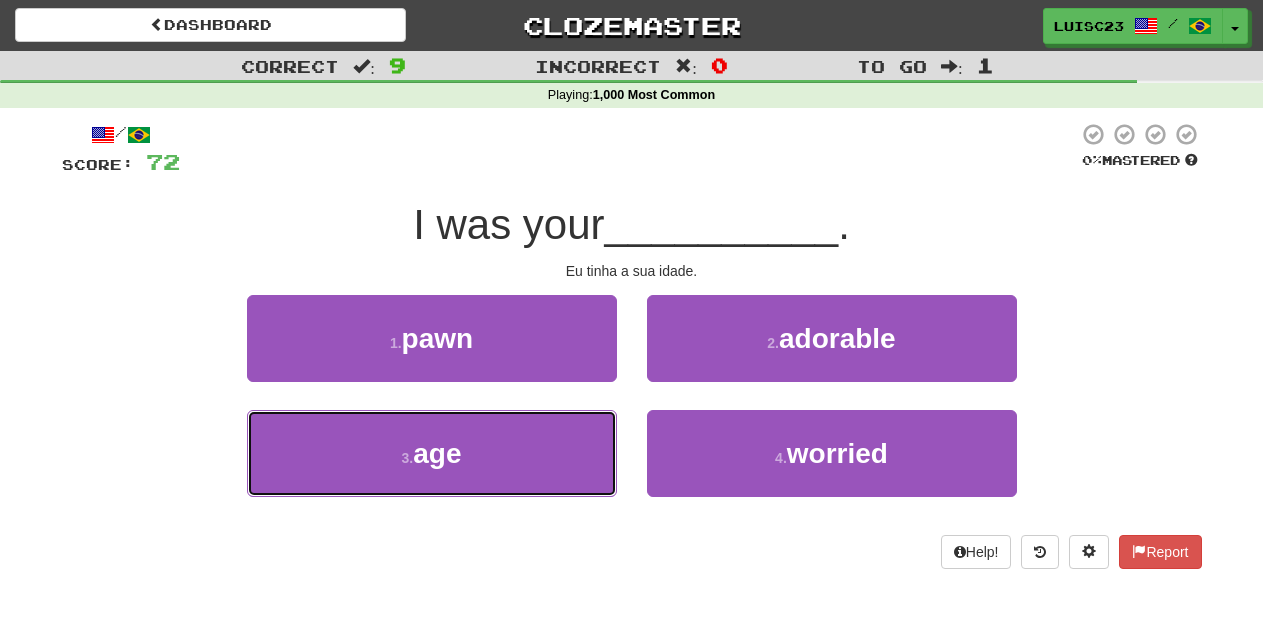 click on "3 .  age" at bounding box center (432, 453) 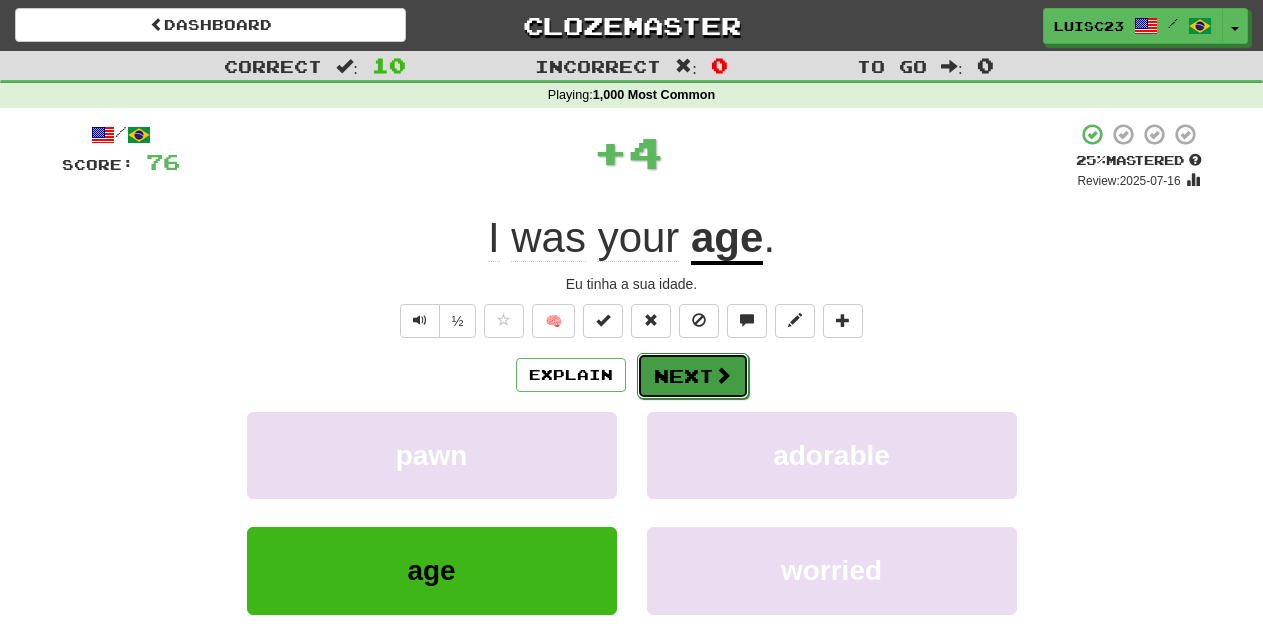 click on "Next" at bounding box center [693, 376] 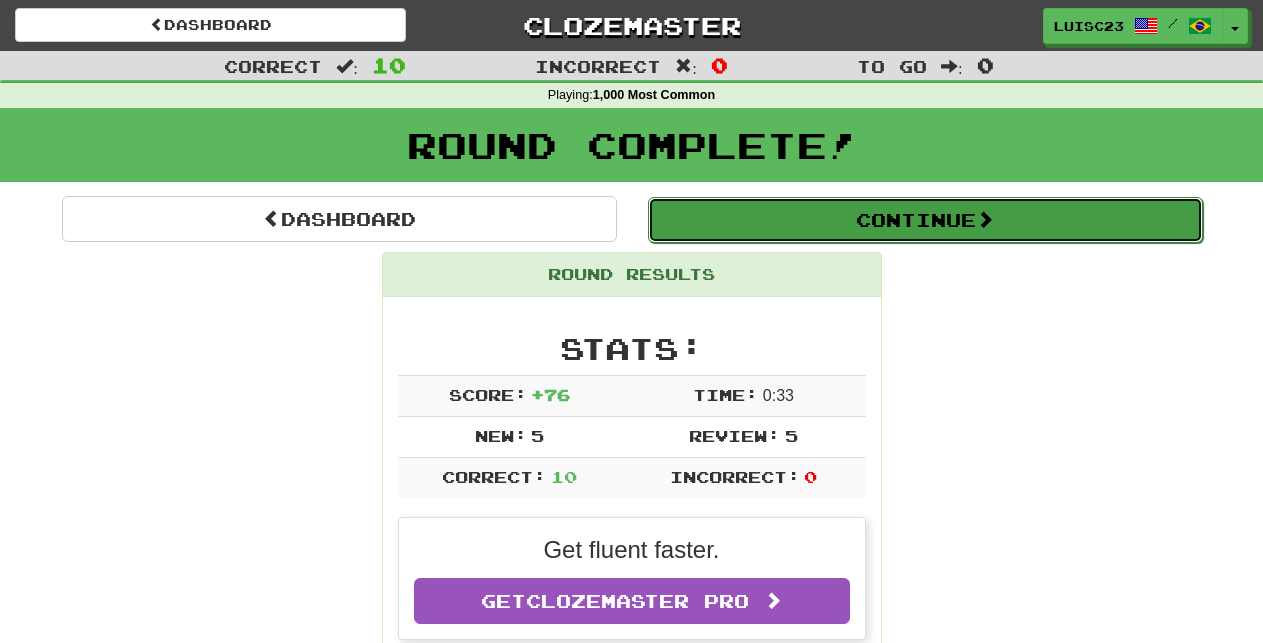 click on "Continue" at bounding box center (925, 220) 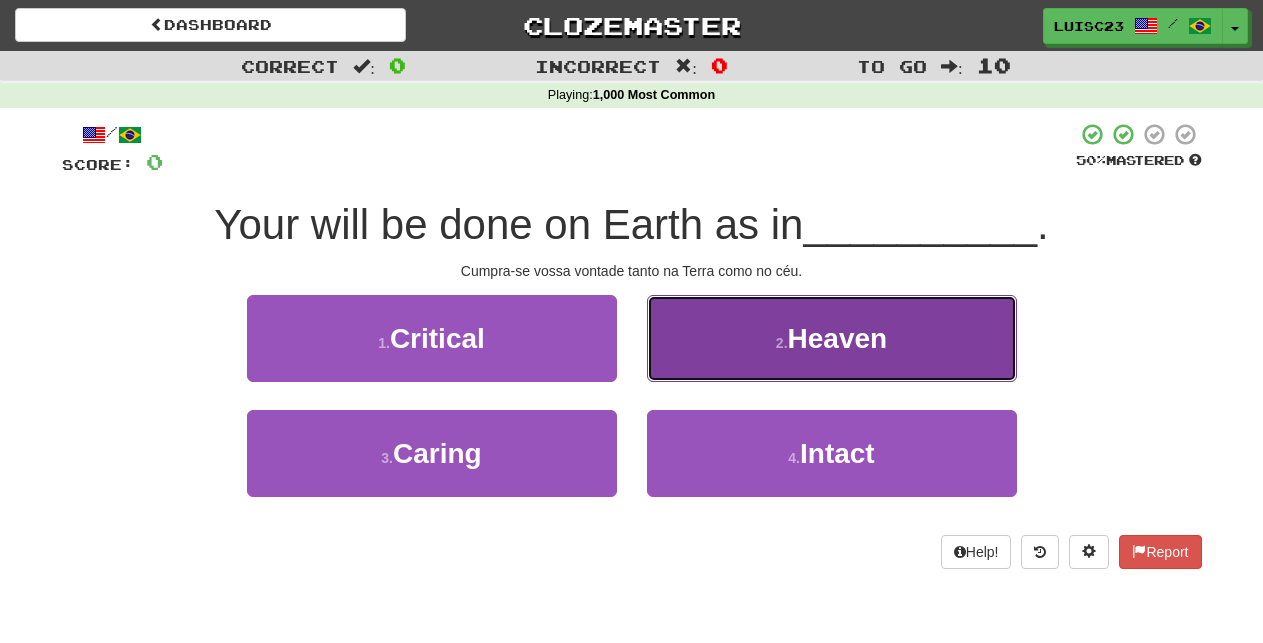 click on "2 .  Heaven" at bounding box center [832, 338] 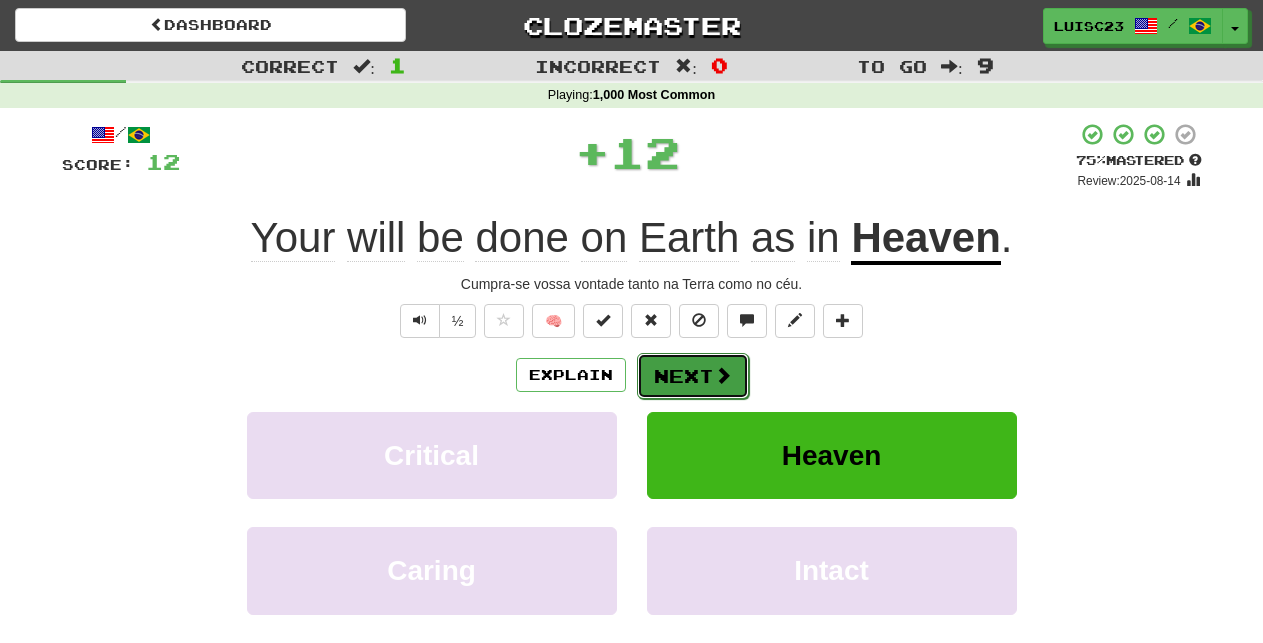 click on "Next" at bounding box center [693, 376] 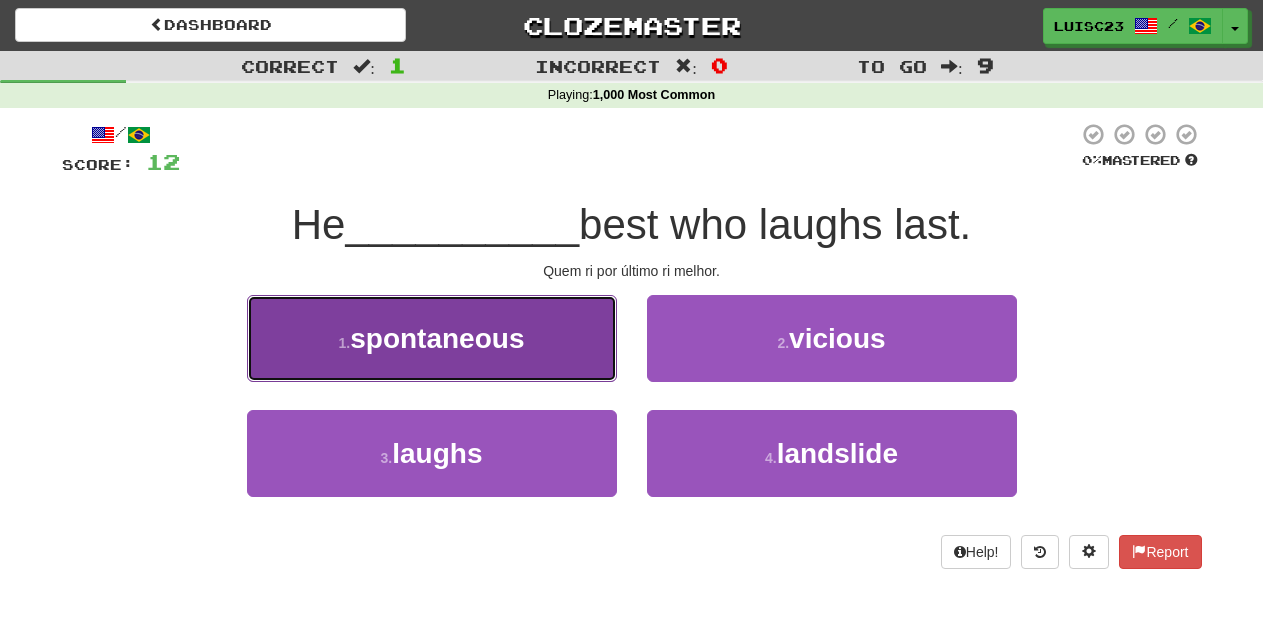click on "1 .  spontaneous" at bounding box center [432, 338] 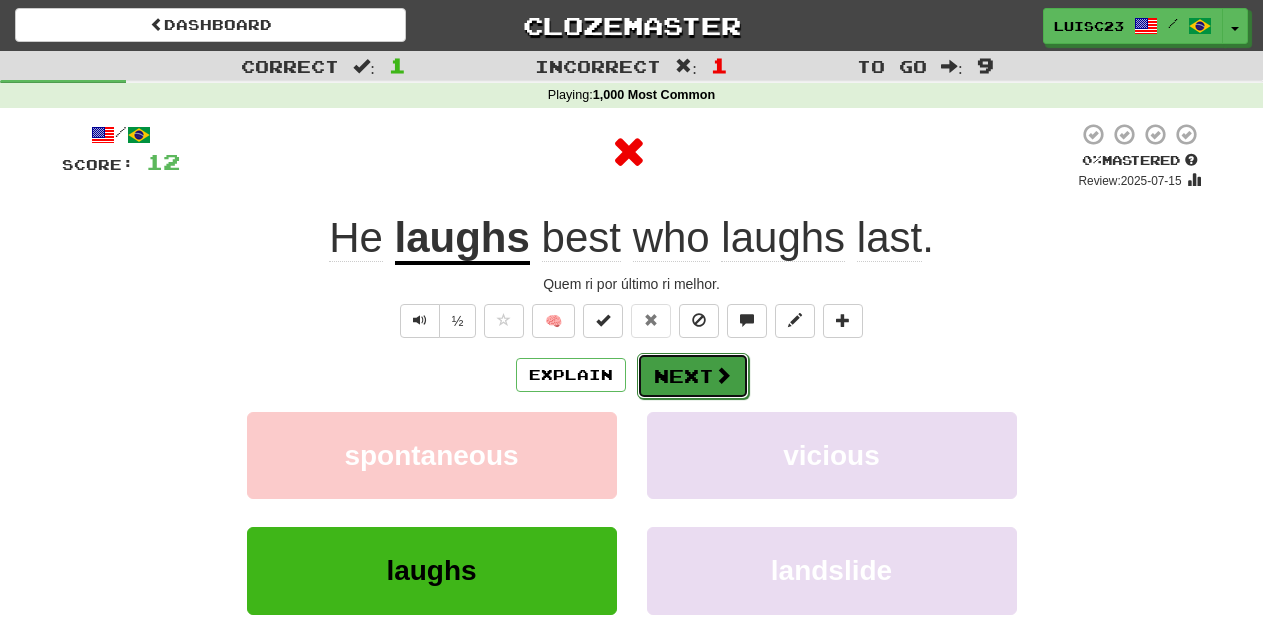 click on "Next" at bounding box center (693, 376) 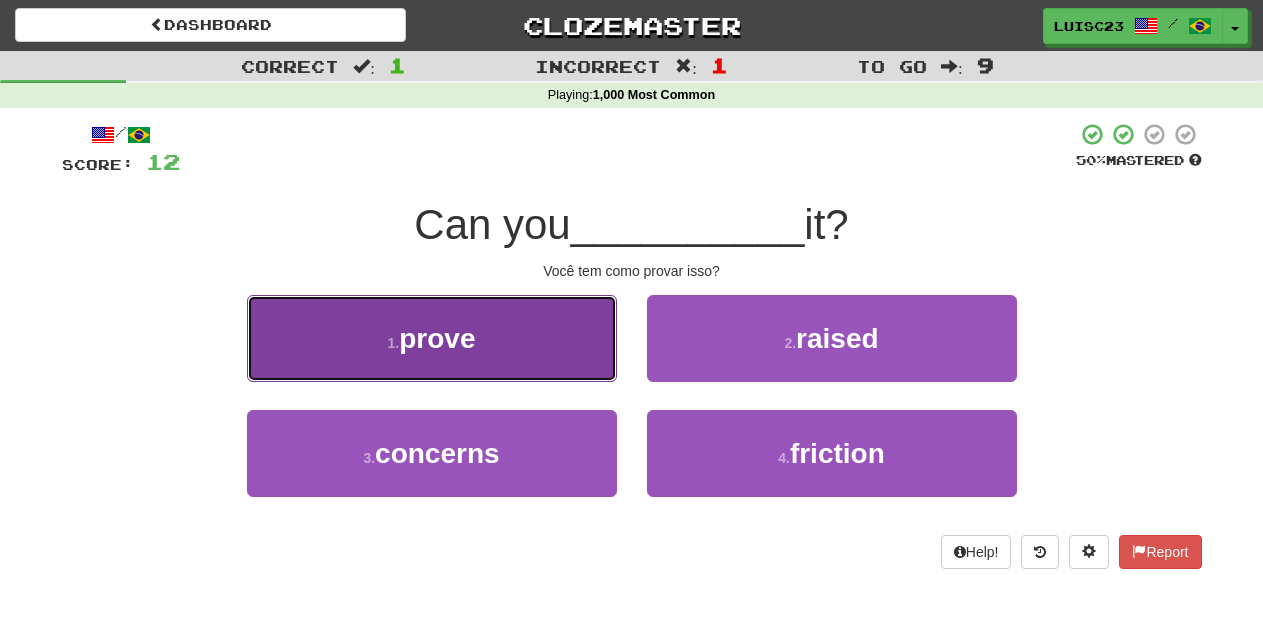 click on "1 .  prove" at bounding box center [432, 338] 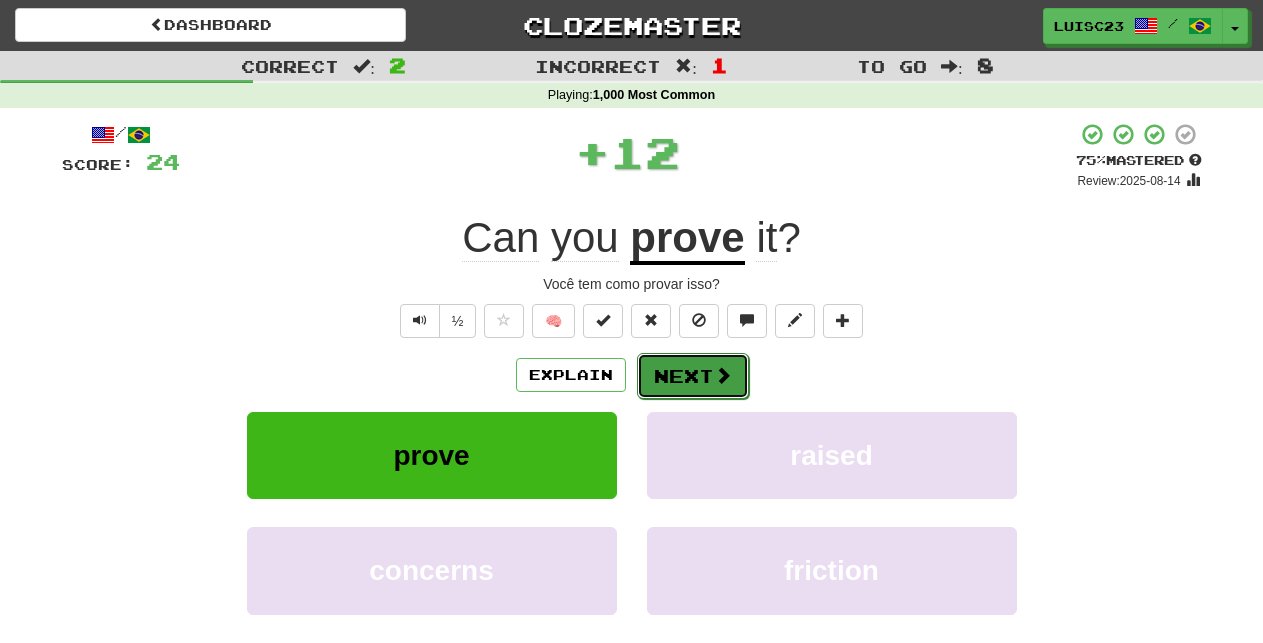 click on "Next" at bounding box center [693, 376] 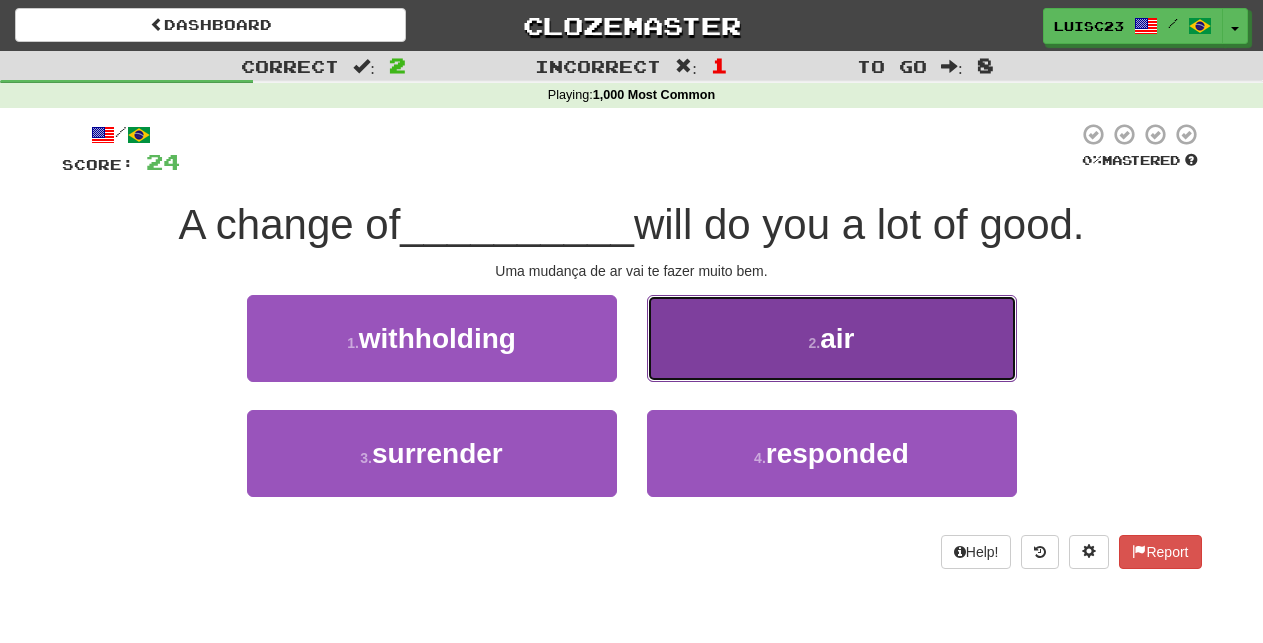 click on "2 .  air" at bounding box center (832, 338) 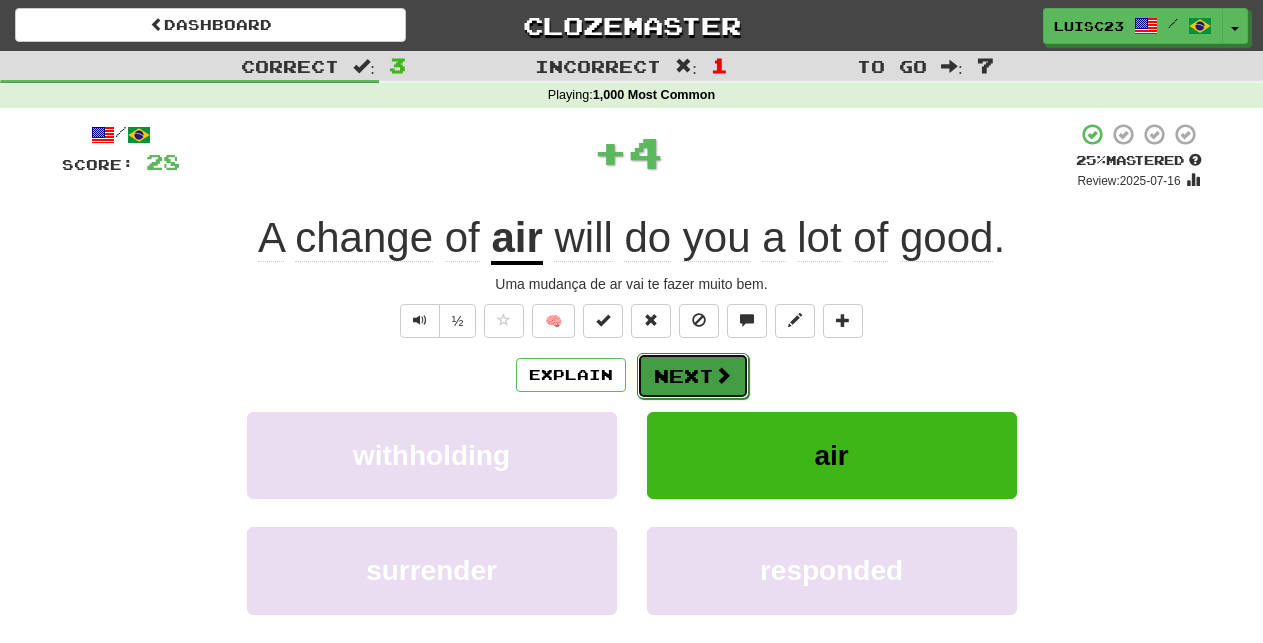 click on "Next" at bounding box center [693, 376] 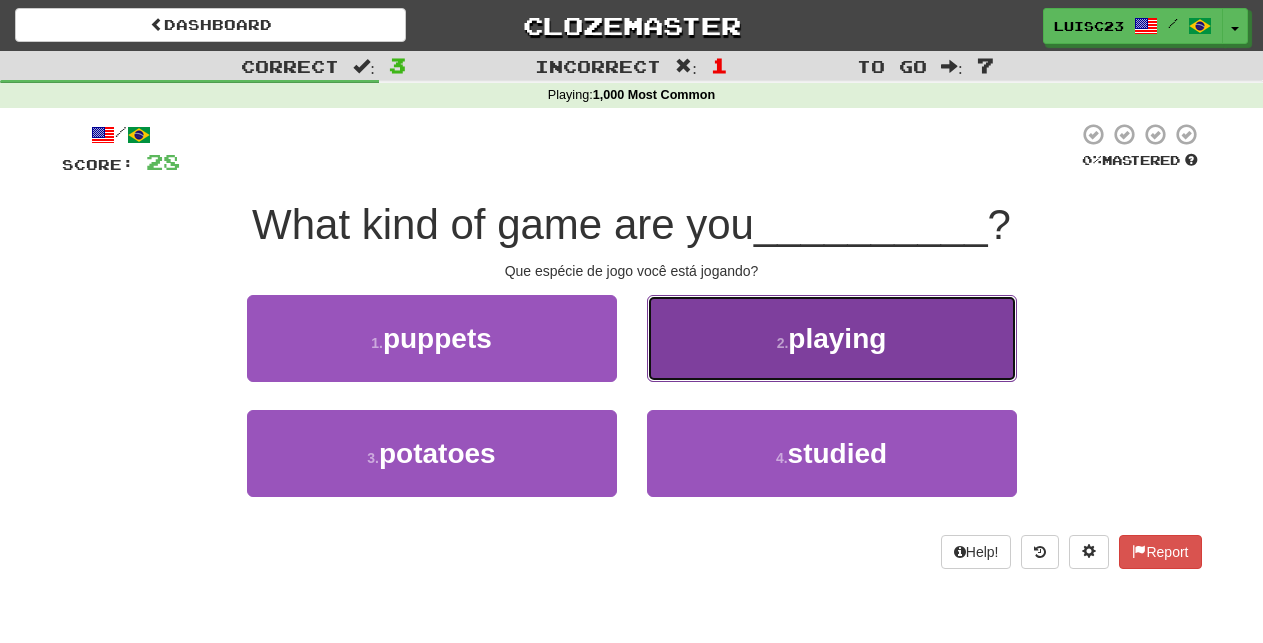 click on "2 .  playing" at bounding box center (832, 338) 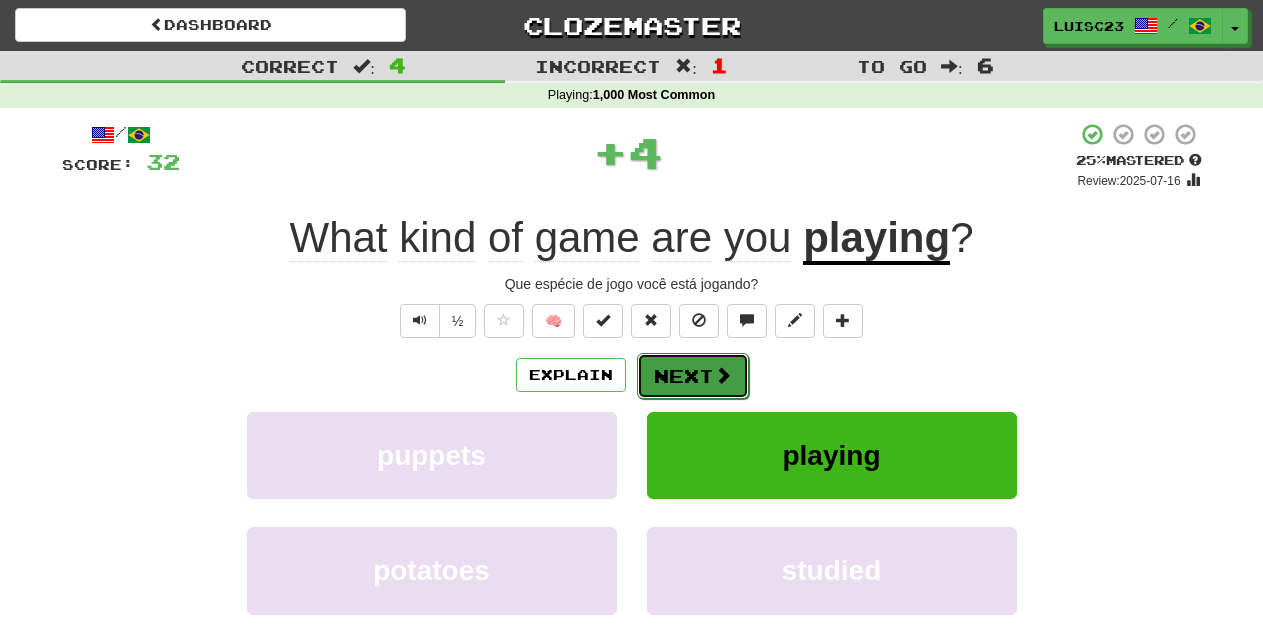 click on "Next" at bounding box center (693, 376) 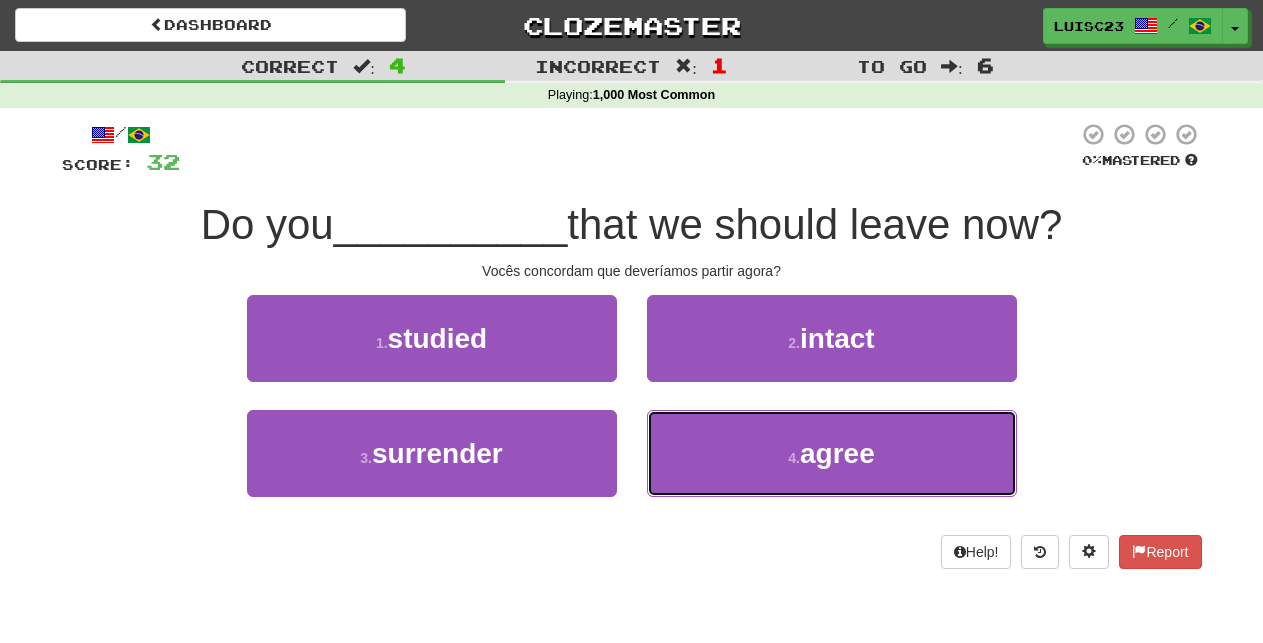 drag, startPoint x: 734, startPoint y: 445, endPoint x: 716, endPoint y: 402, distance: 46.615448 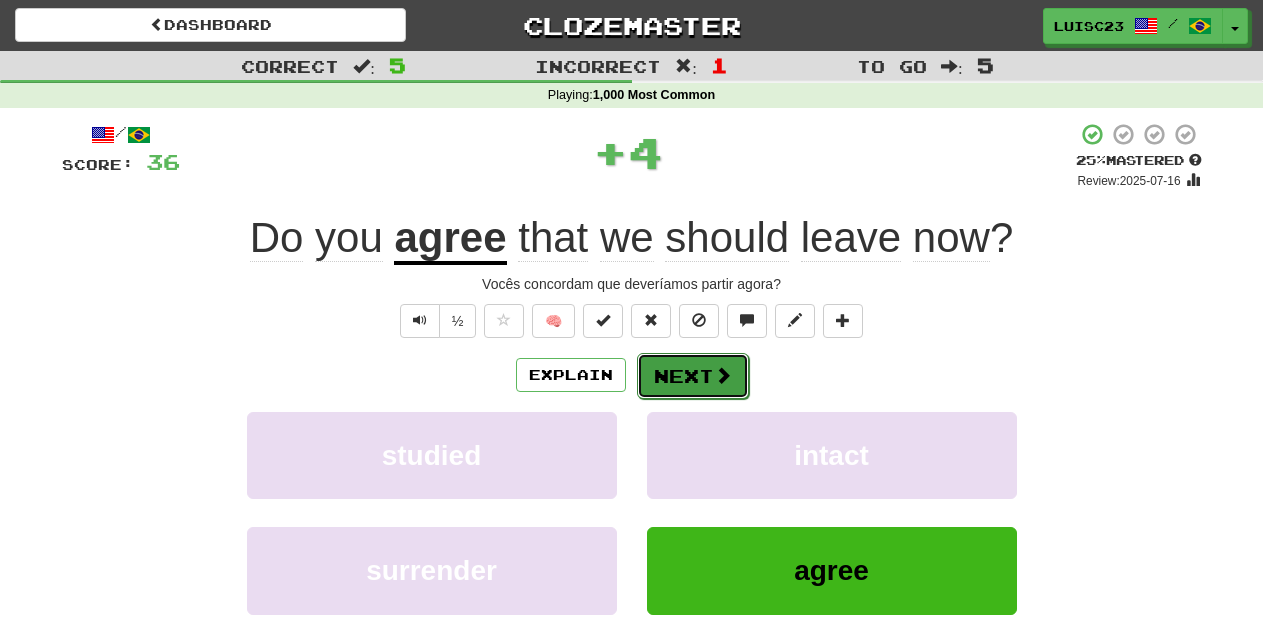 click on "Next" at bounding box center [693, 376] 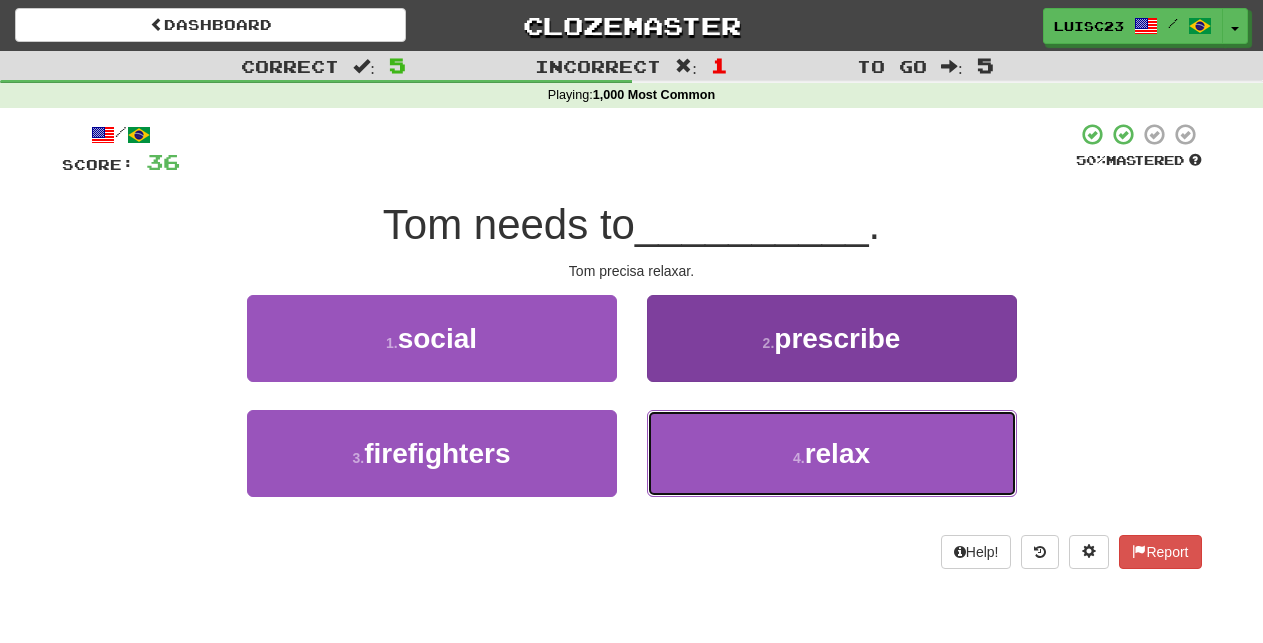 drag, startPoint x: 717, startPoint y: 442, endPoint x: 709, endPoint y: 417, distance: 26.24881 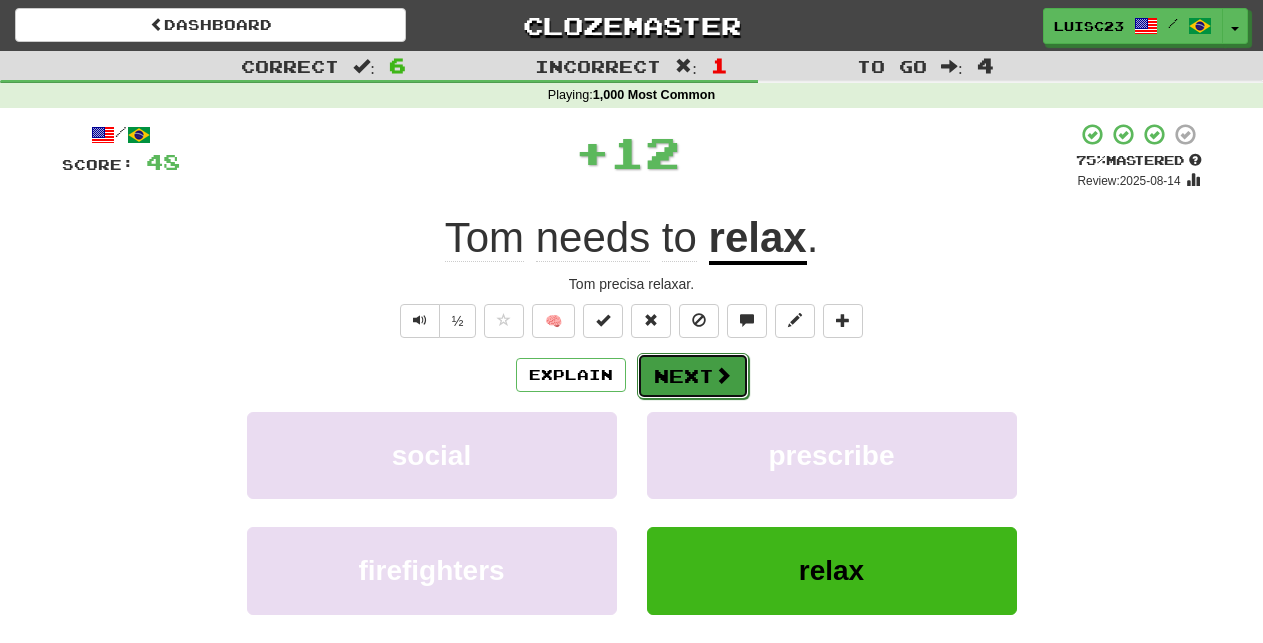 click on "Next" at bounding box center [693, 376] 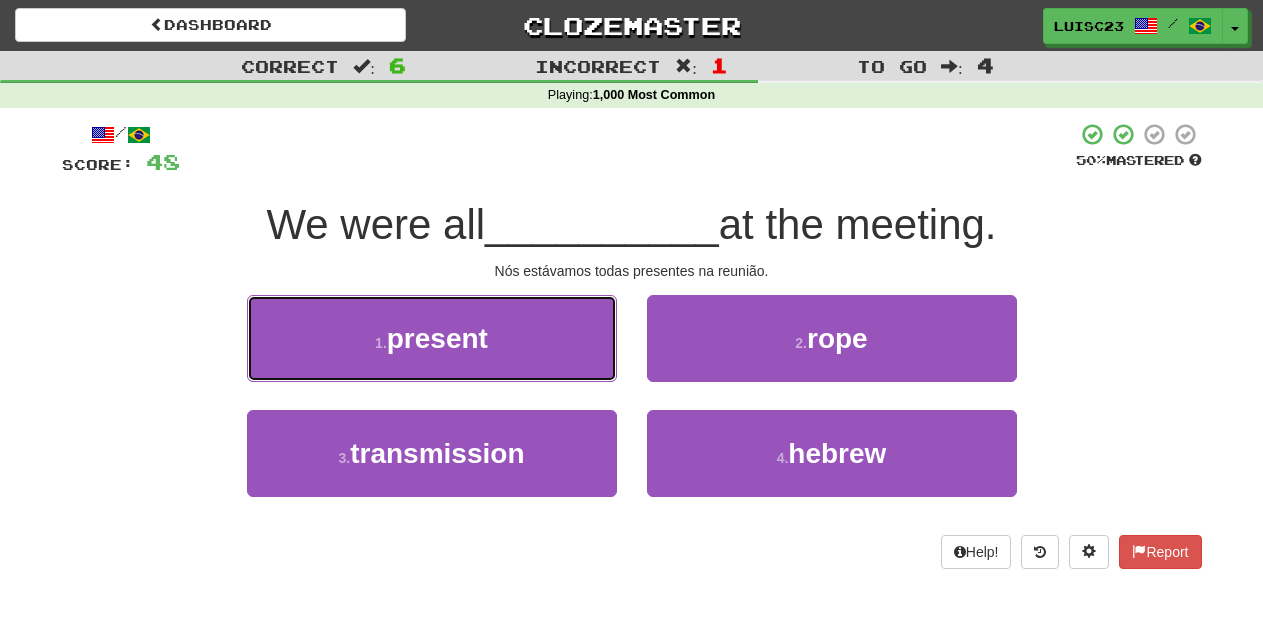 click on "1 .  present" at bounding box center (432, 338) 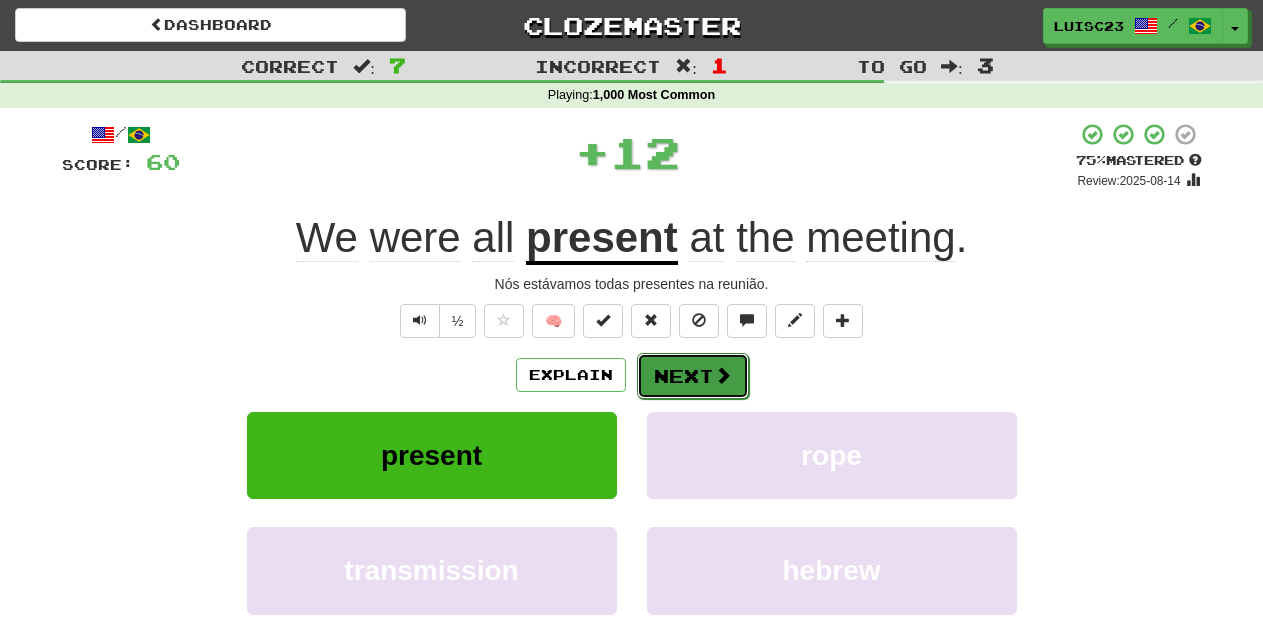 click on "Next" at bounding box center [693, 376] 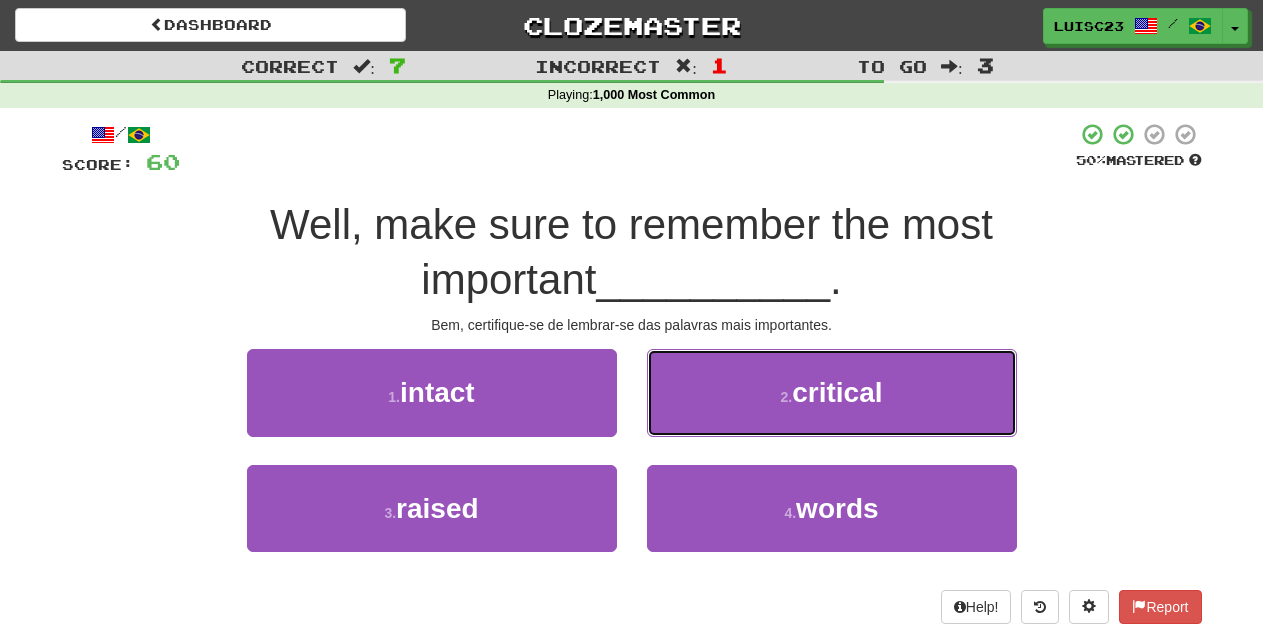 click on "2 .  critical" at bounding box center [832, 392] 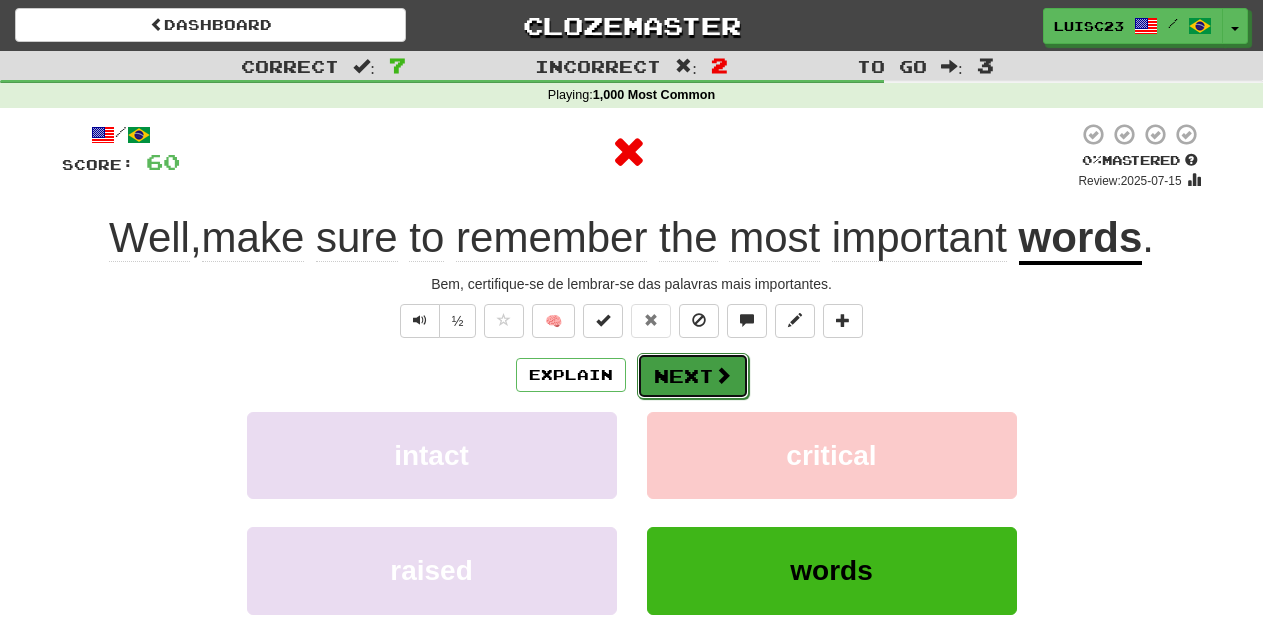 click on "Next" at bounding box center [693, 376] 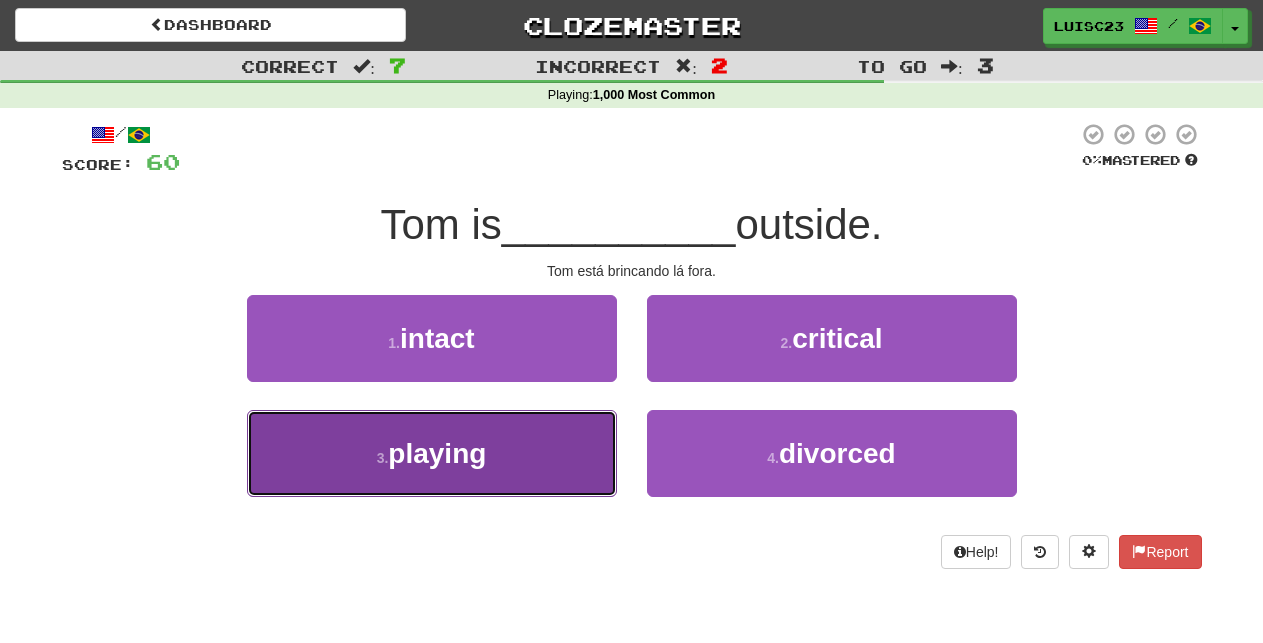 click on "3 .  playing" at bounding box center [432, 453] 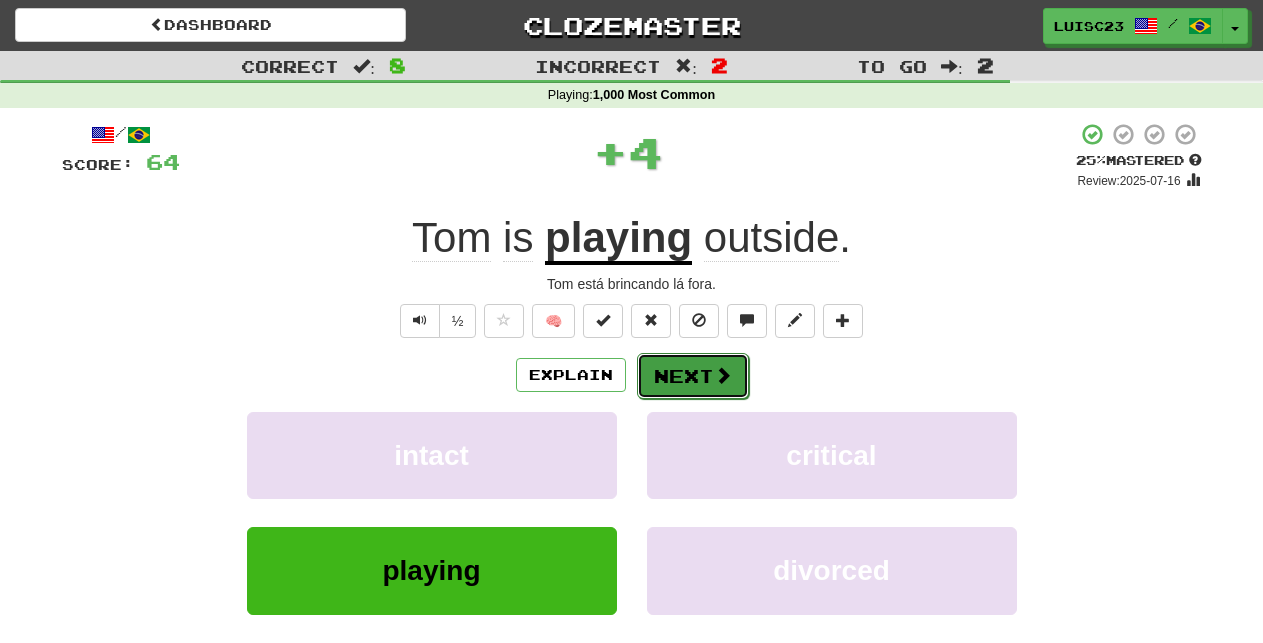 click on "Next" at bounding box center (693, 376) 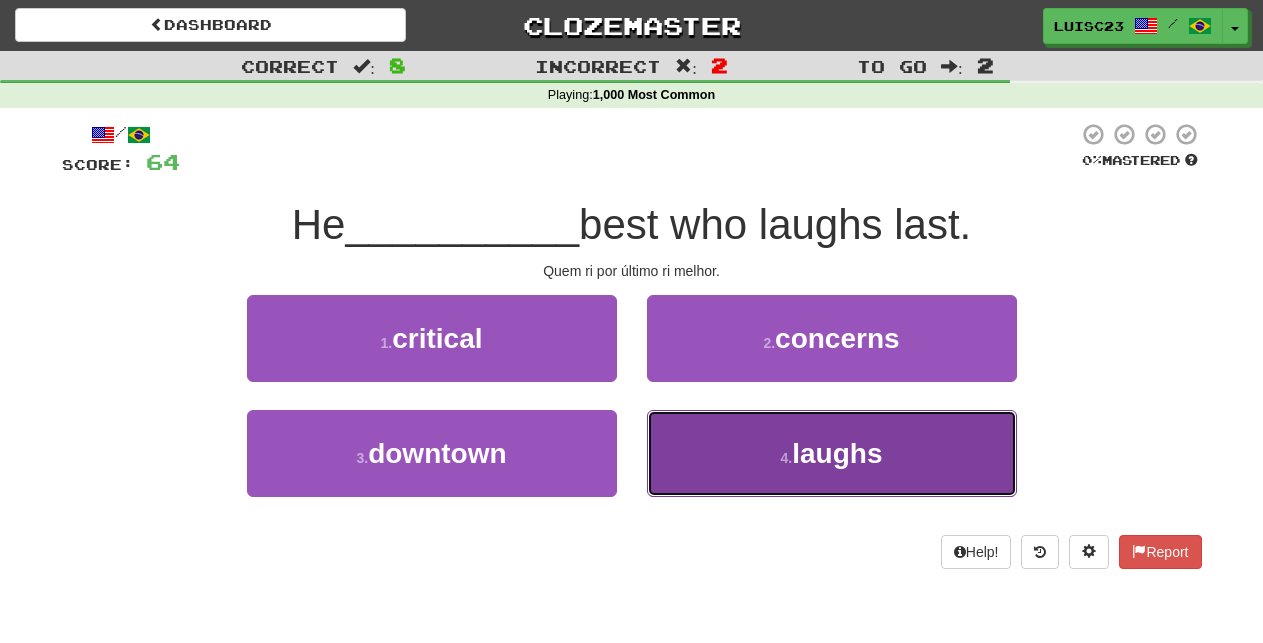 click on "4 .  laughs" at bounding box center [832, 453] 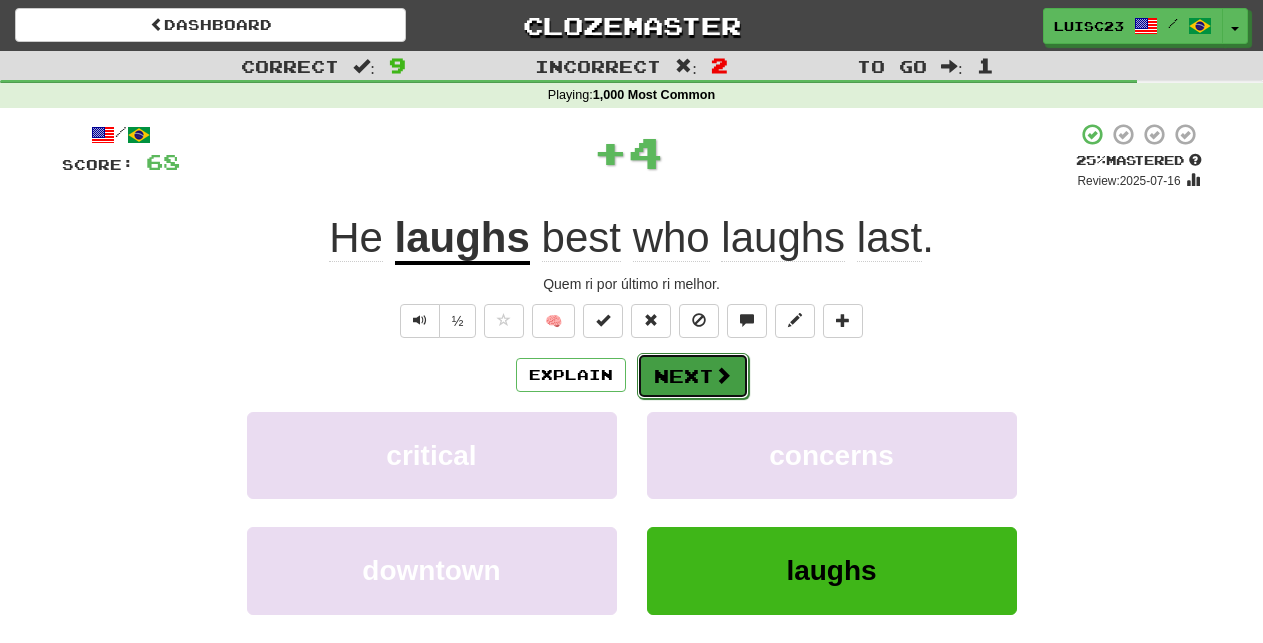 click on "Next" at bounding box center (693, 376) 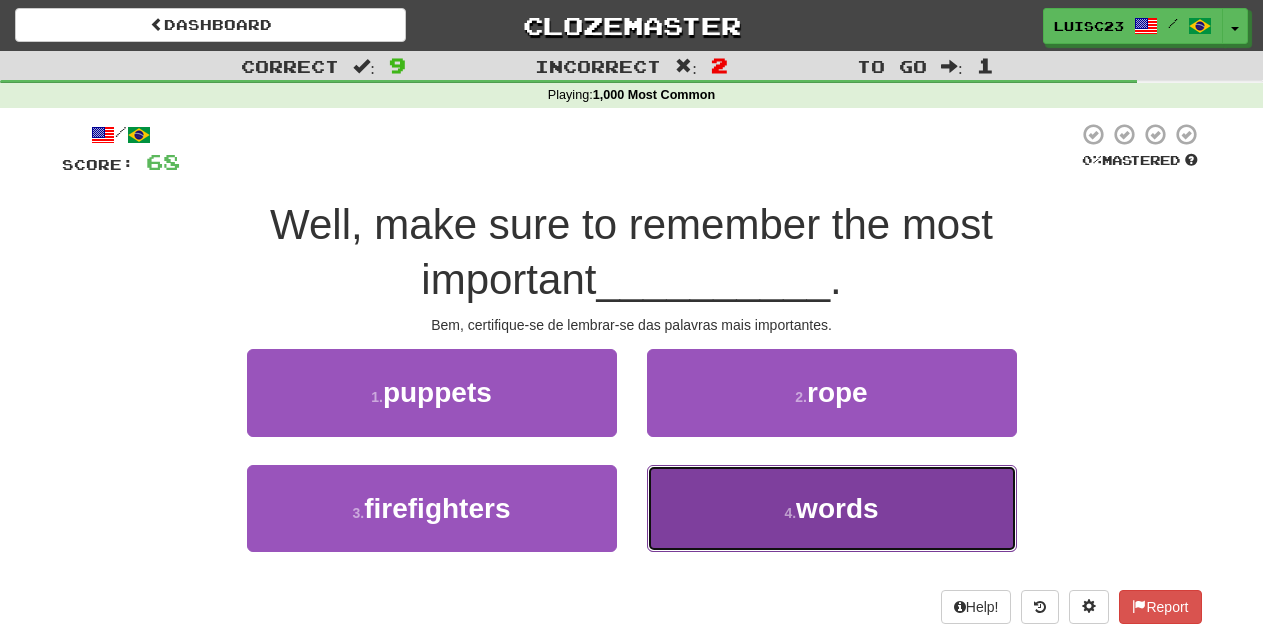 click on "4 .  words" at bounding box center [832, 508] 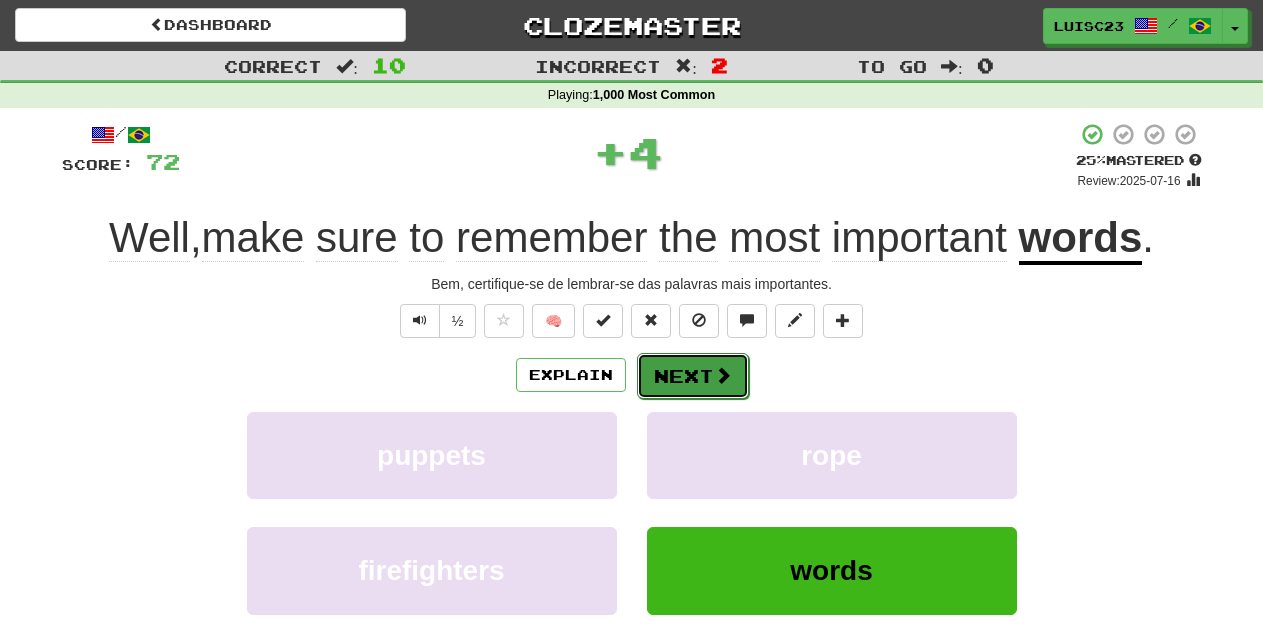 click on "Next" at bounding box center (693, 376) 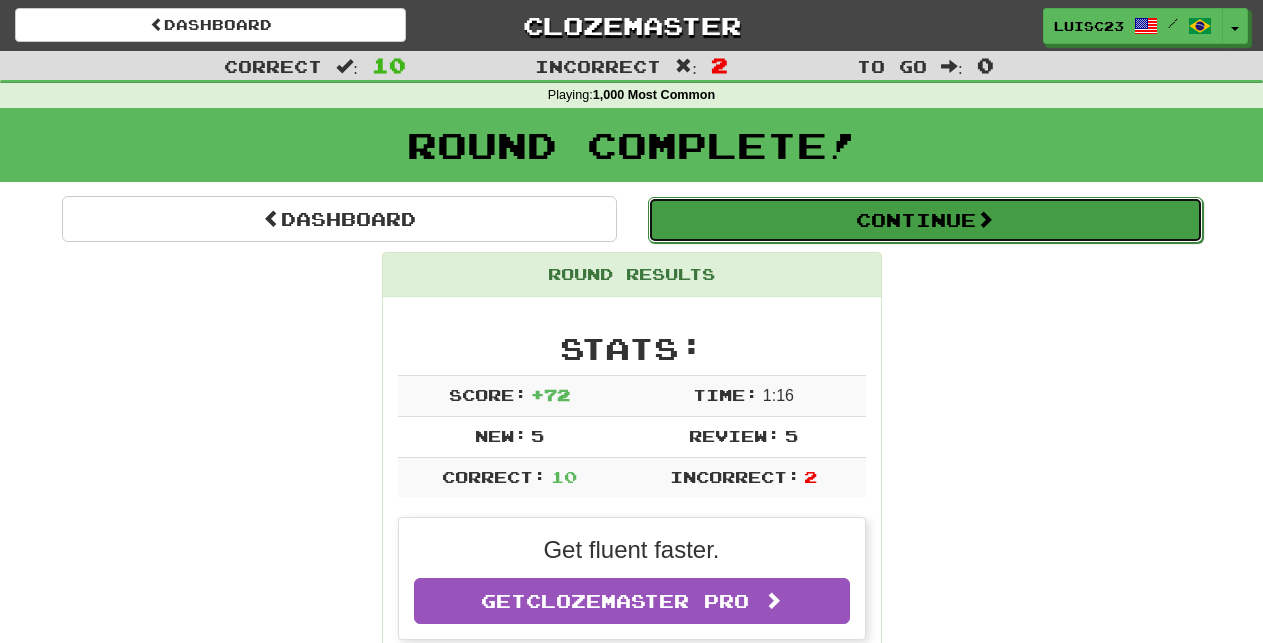 click on "Continue" at bounding box center (925, 220) 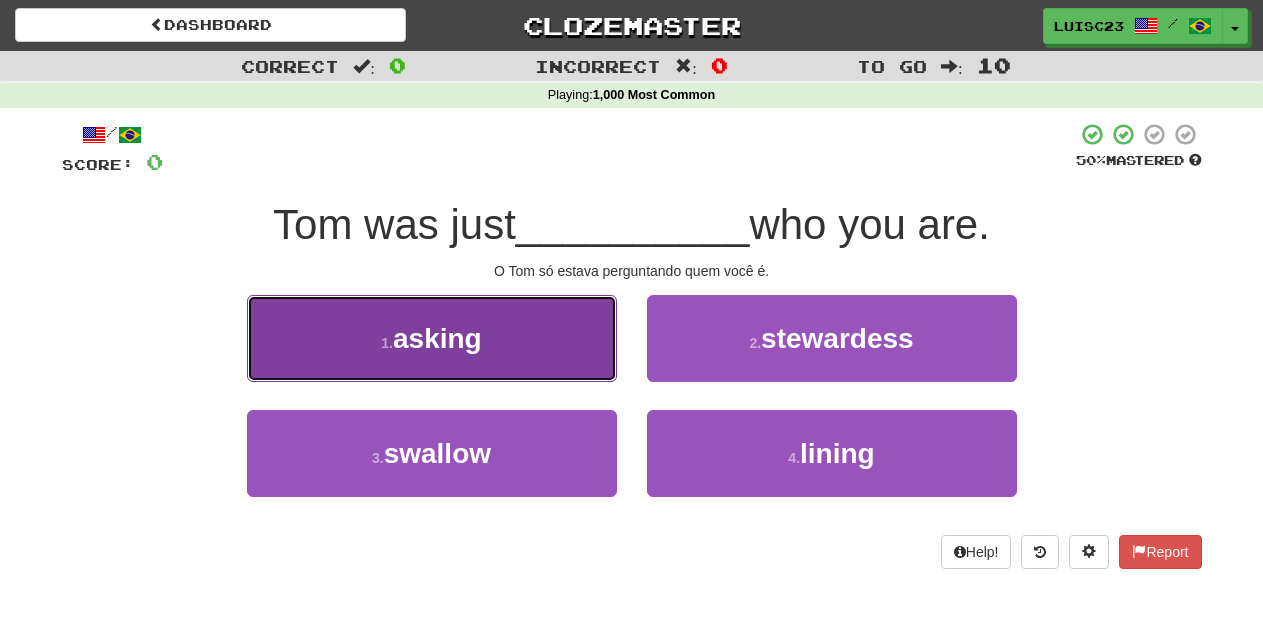click on "1 .  asking" at bounding box center [432, 338] 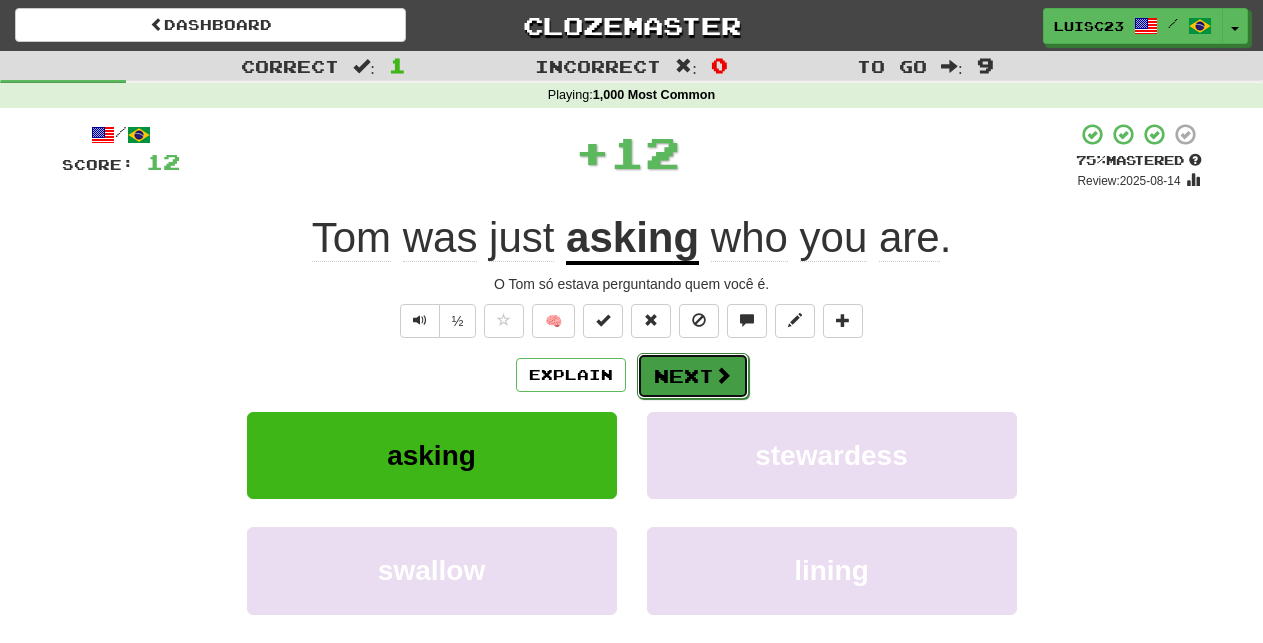 click on "Next" at bounding box center [693, 376] 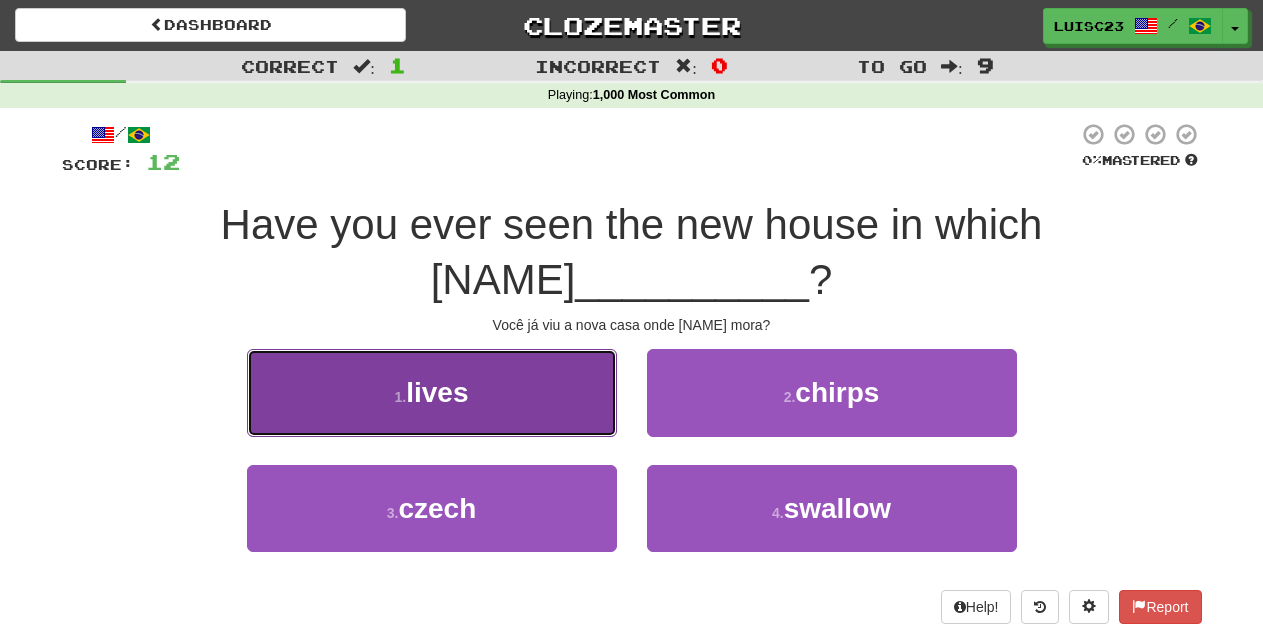 click on "1 .  lives" at bounding box center (432, 392) 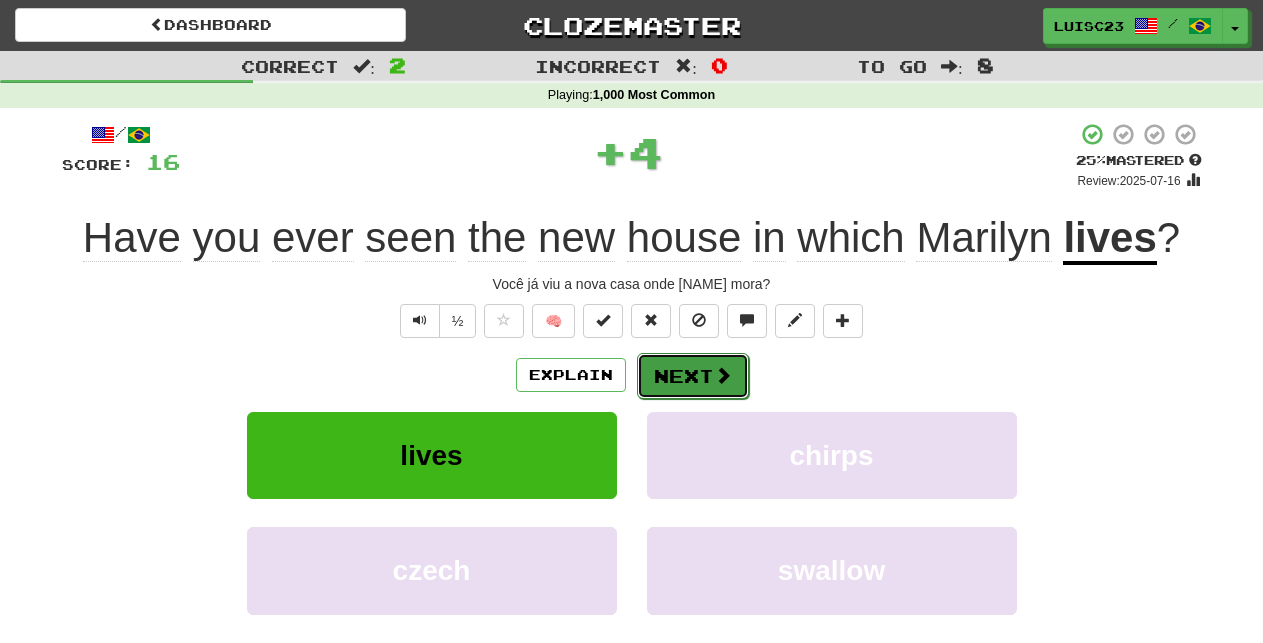 click on "Next" at bounding box center [693, 376] 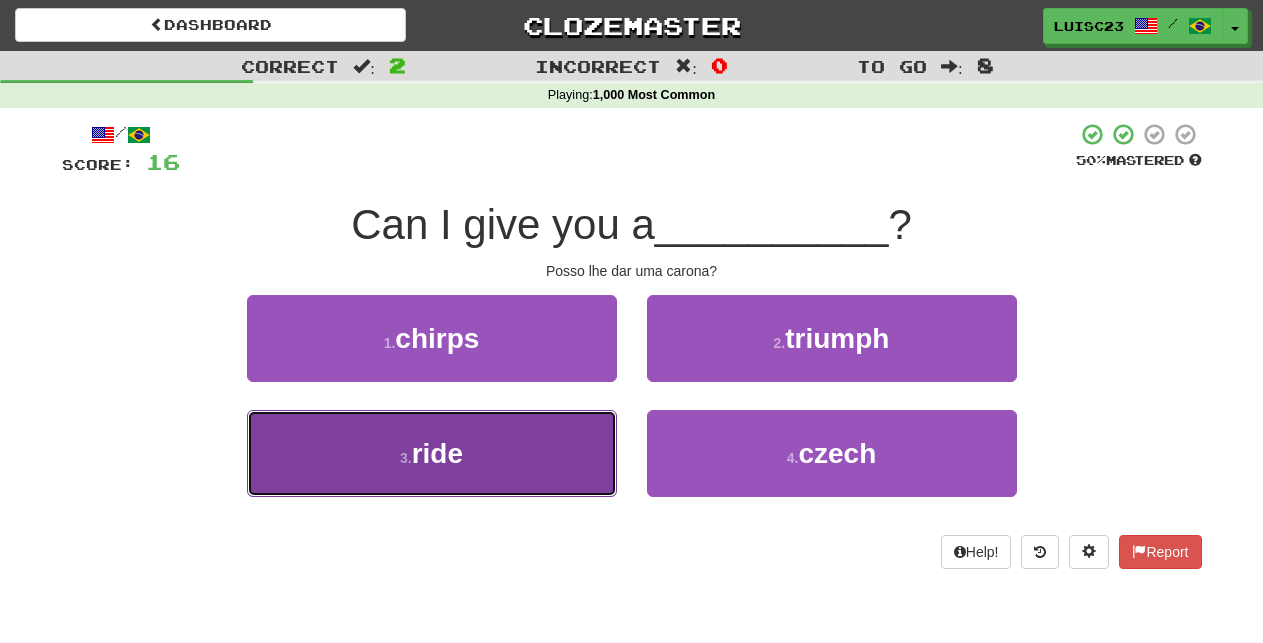 click on "3 .  ride" at bounding box center [432, 453] 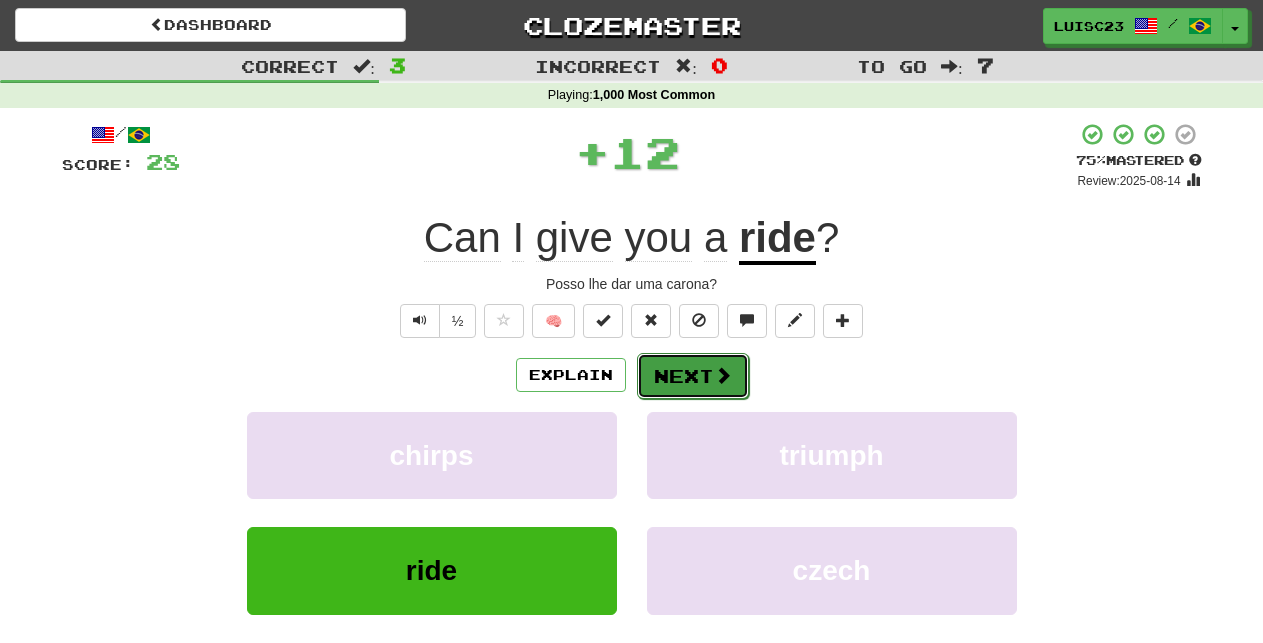 click on "Next" at bounding box center (693, 376) 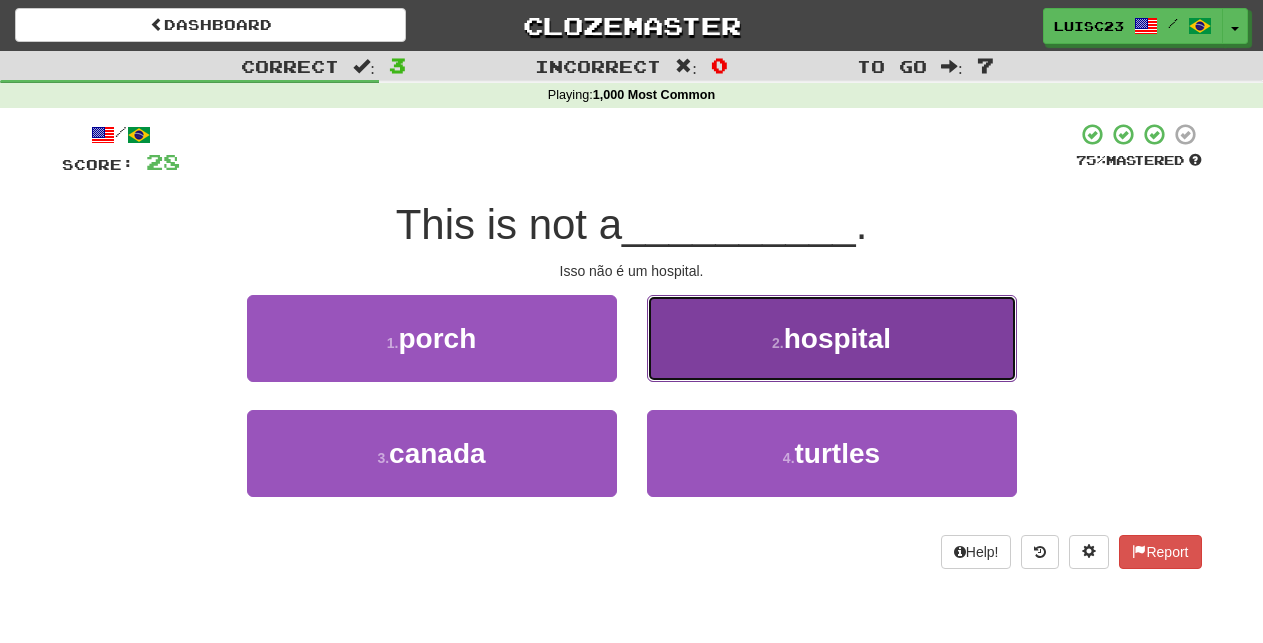 click on "2 .  hospital" at bounding box center [832, 338] 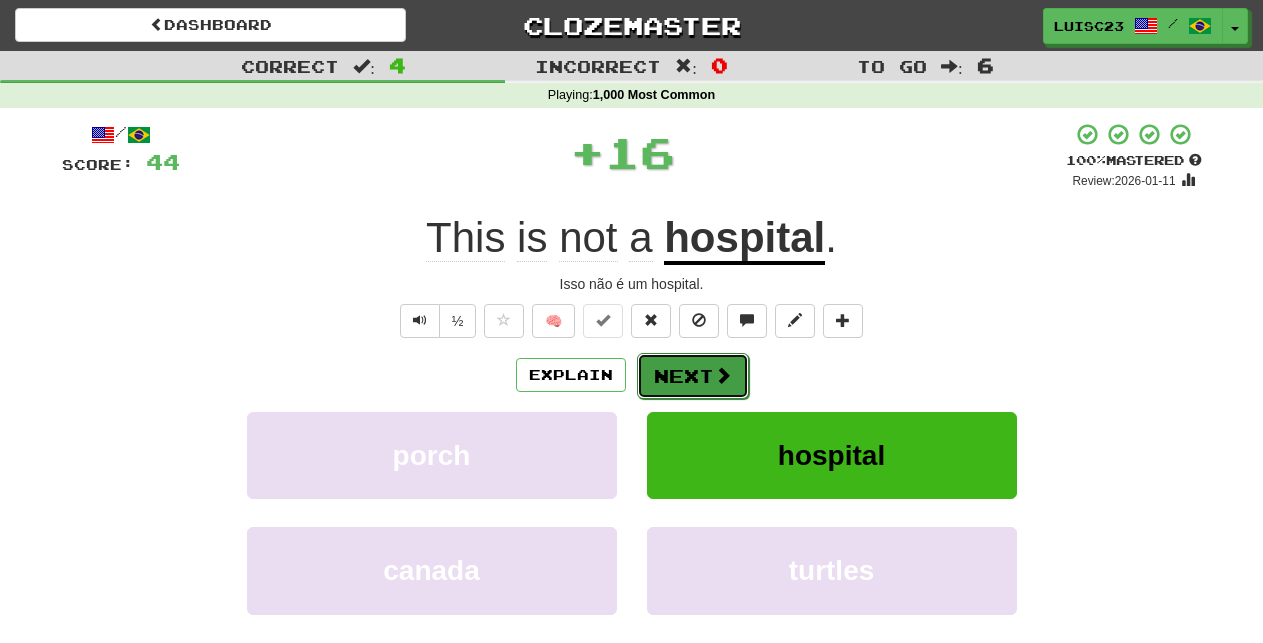click on "Next" at bounding box center [693, 376] 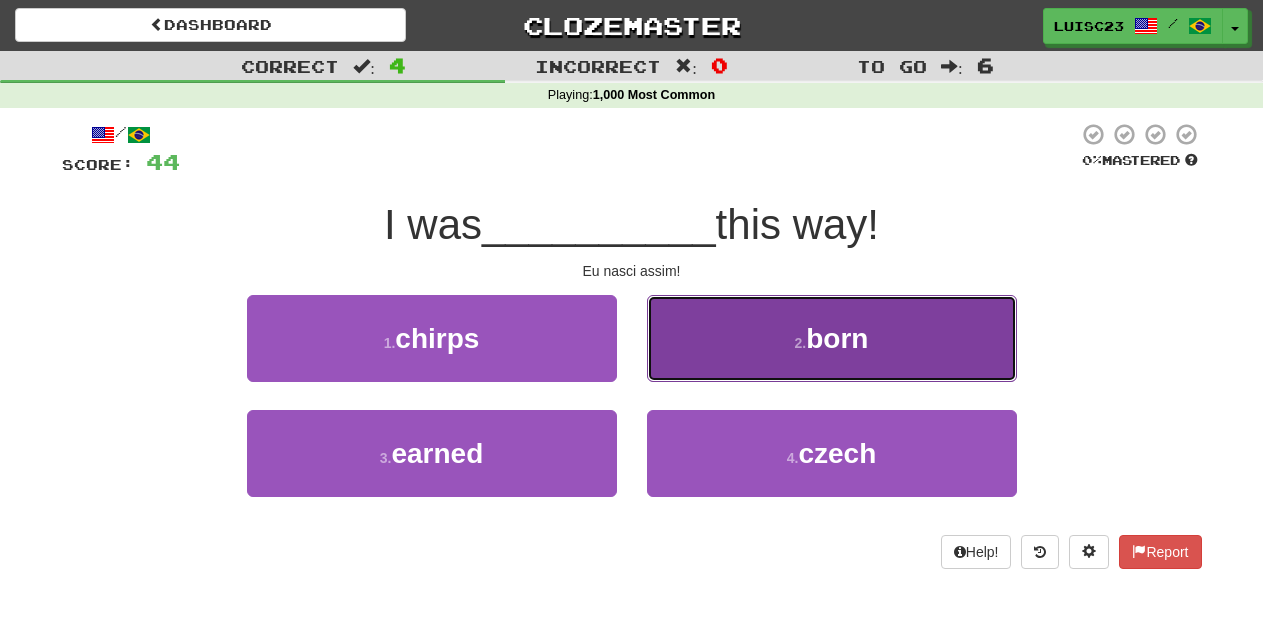 click on "2 .  born" at bounding box center (832, 338) 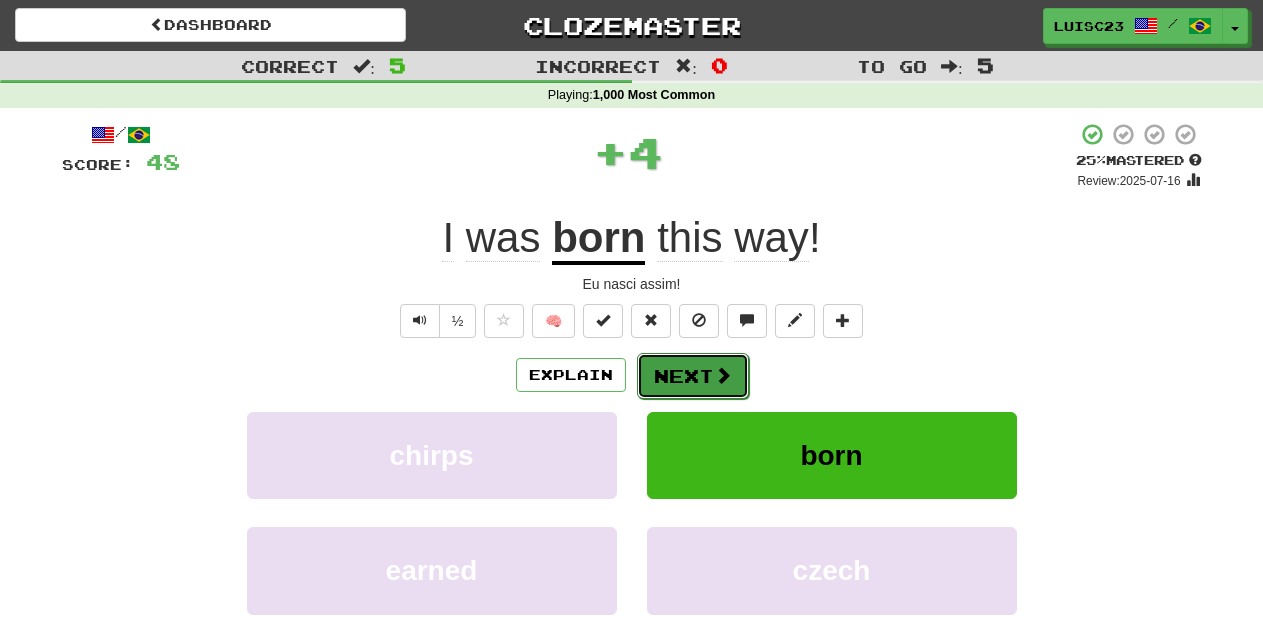 click on "Next" at bounding box center [693, 376] 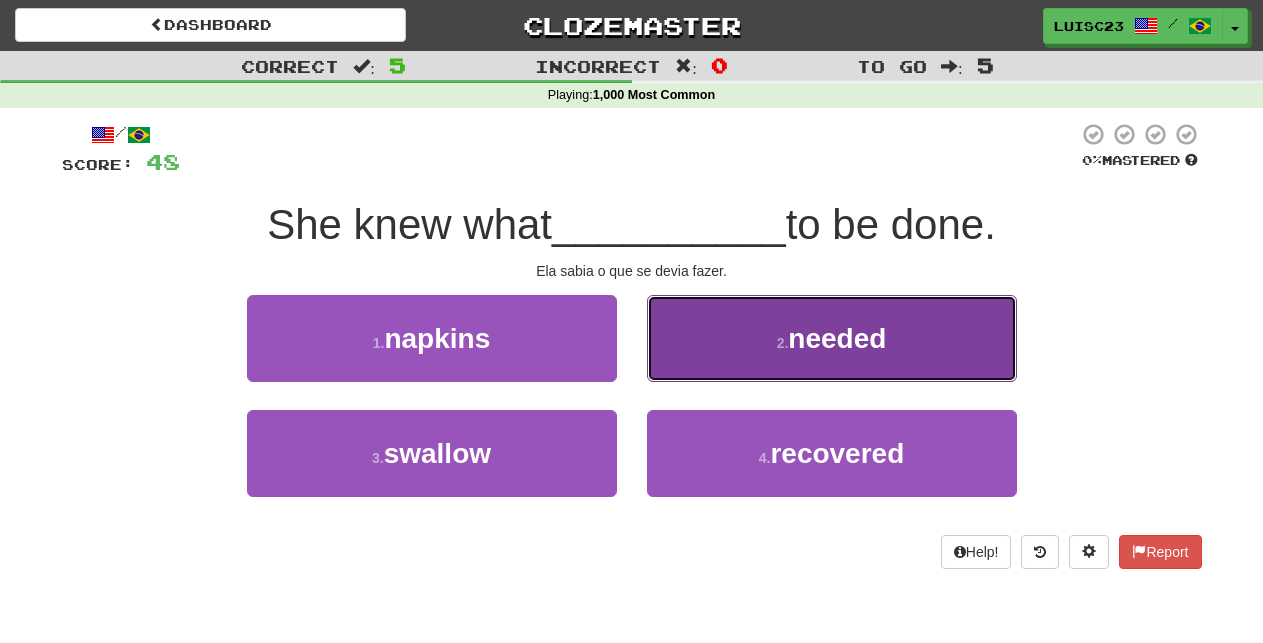 click on "2 .  needed" at bounding box center [832, 338] 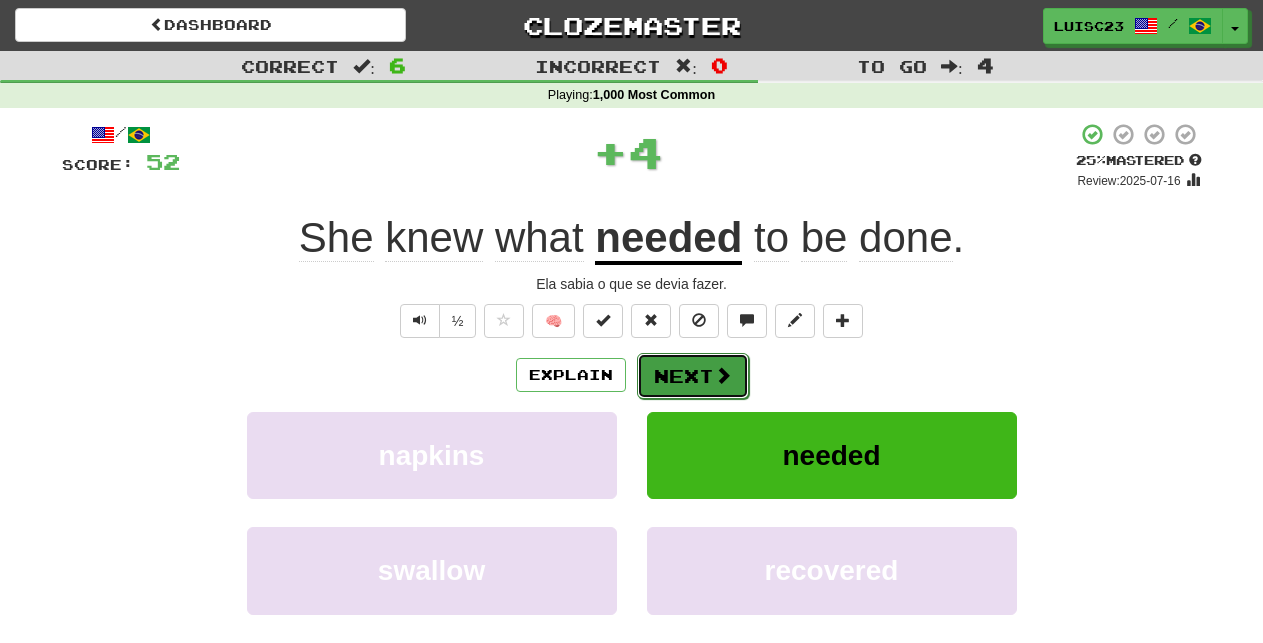 click on "Next" at bounding box center (693, 376) 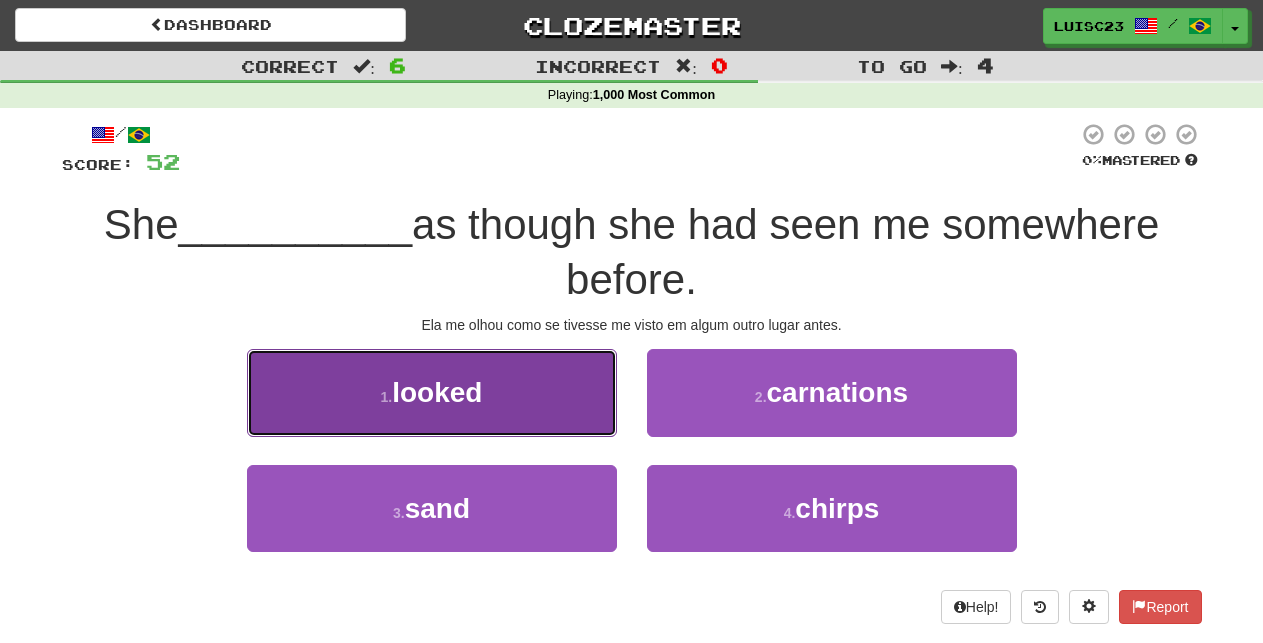 click on "1 .  looked" at bounding box center [432, 392] 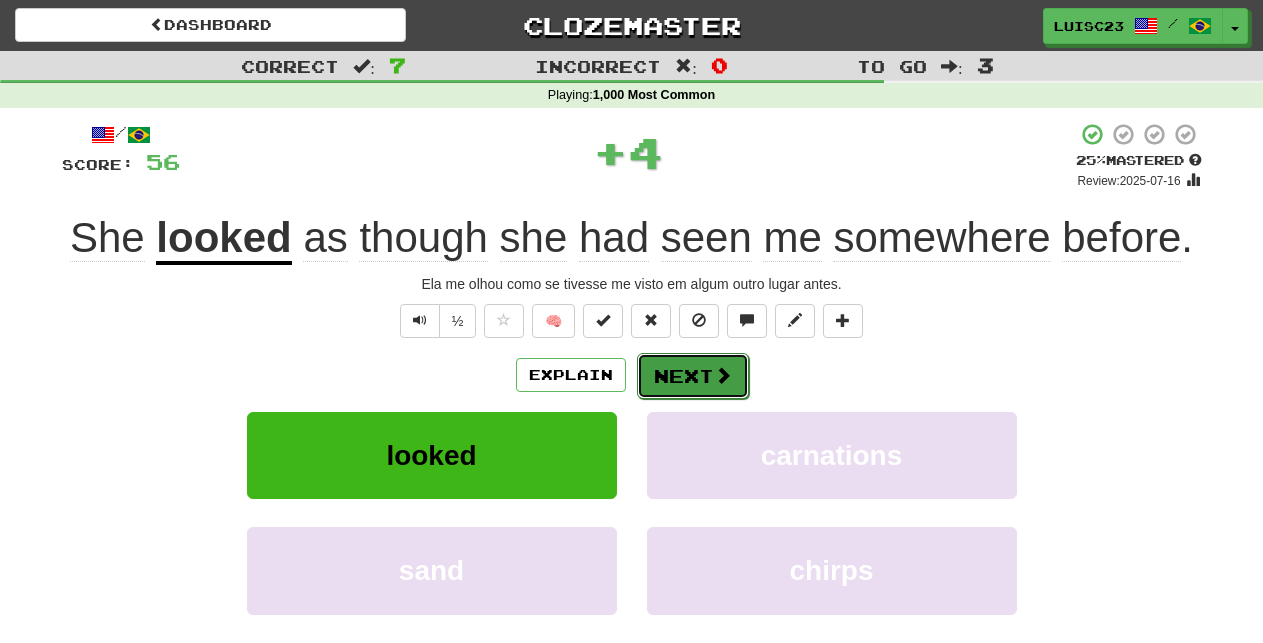 click on "Next" at bounding box center (693, 376) 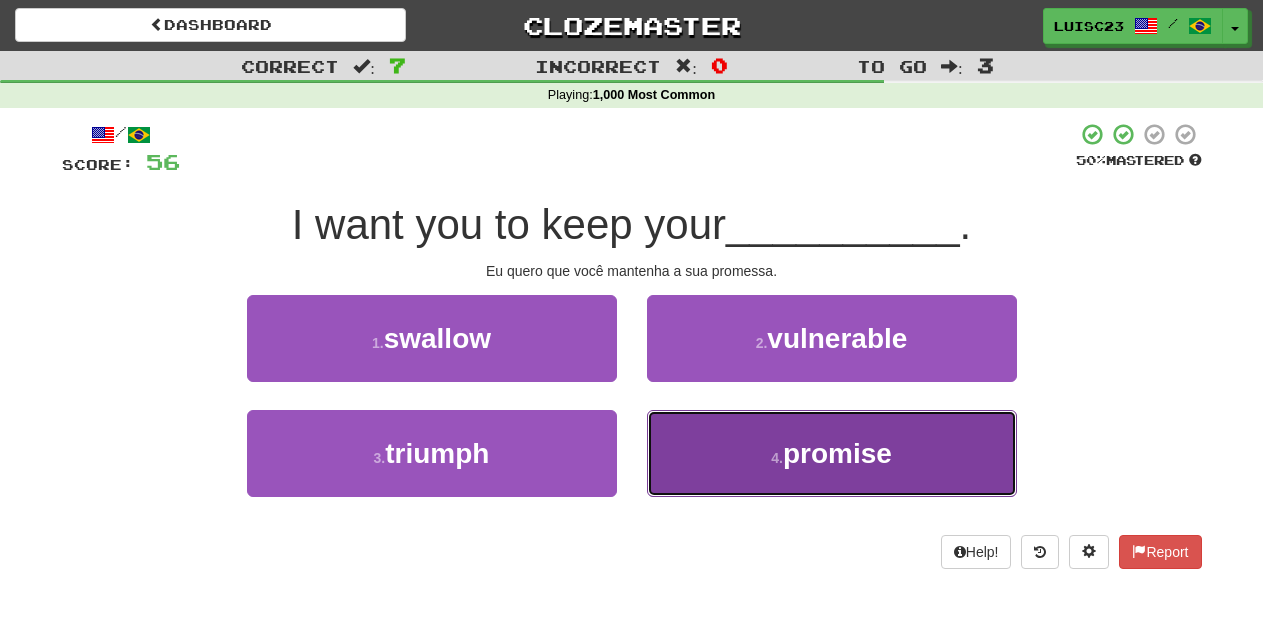 click on "4 .  promise" at bounding box center (832, 453) 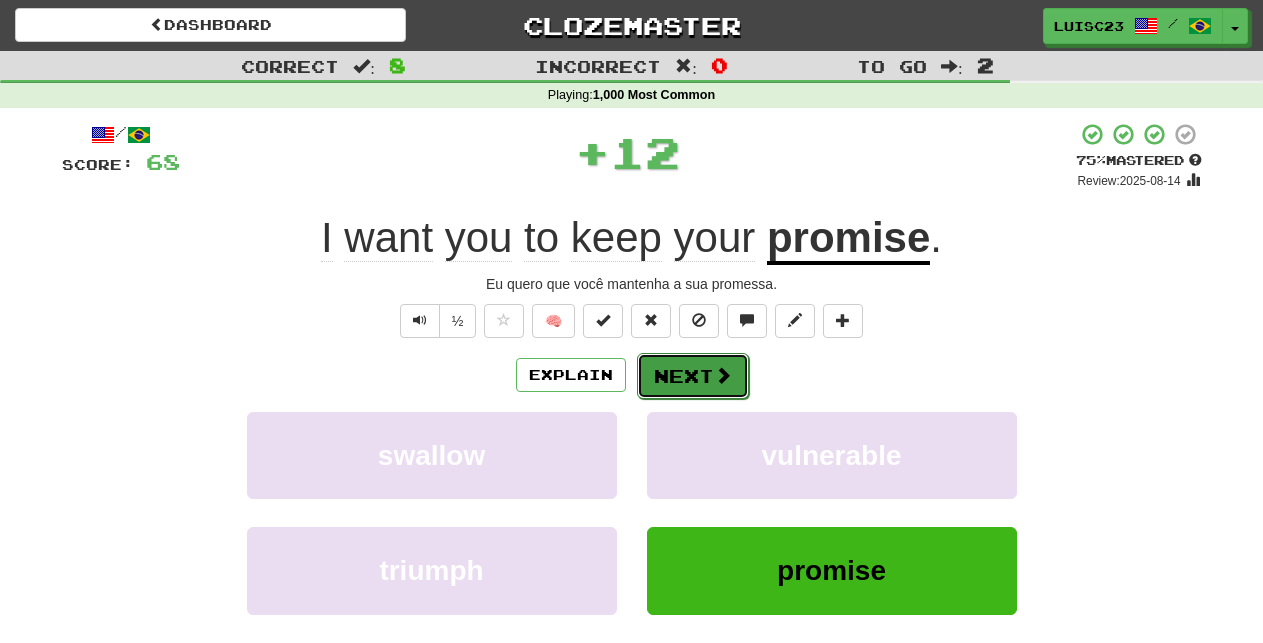 click on "Next" at bounding box center (693, 376) 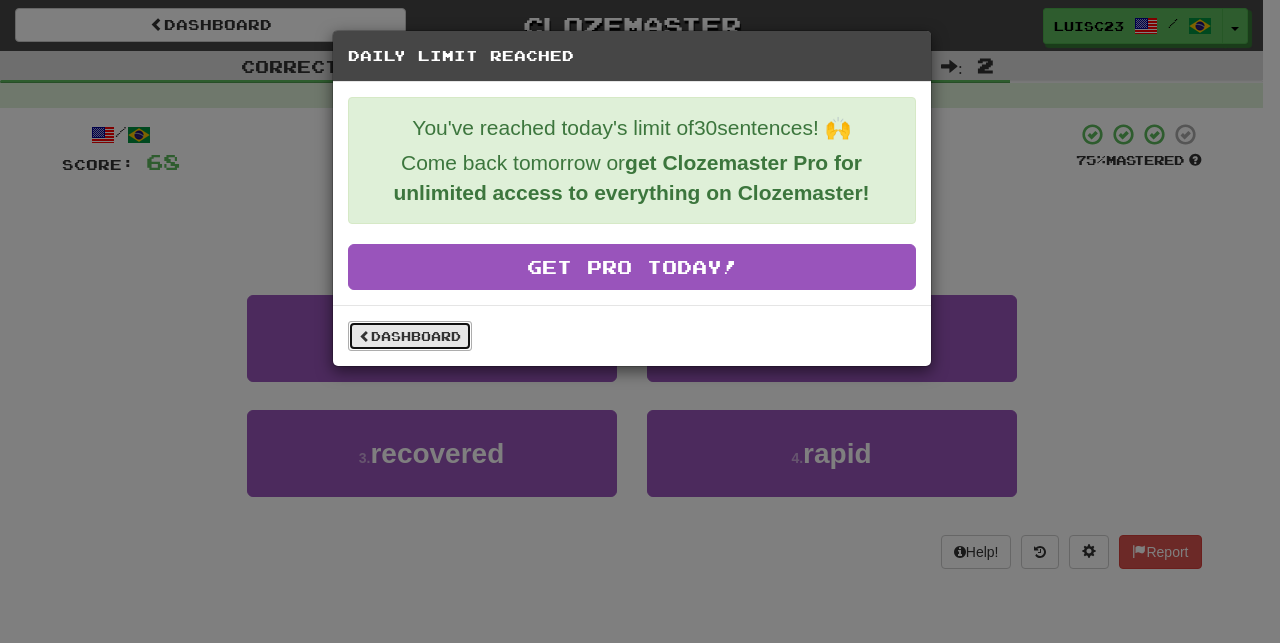 click on "Dashboard" at bounding box center [410, 336] 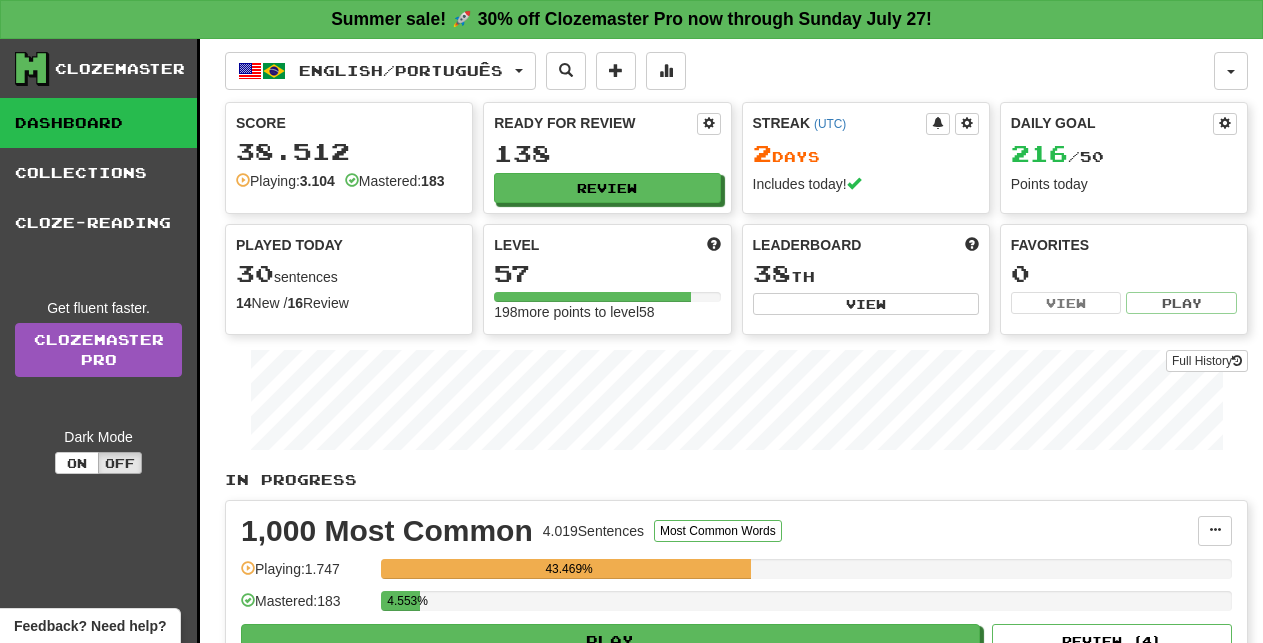 scroll, scrollTop: 0, scrollLeft: 0, axis: both 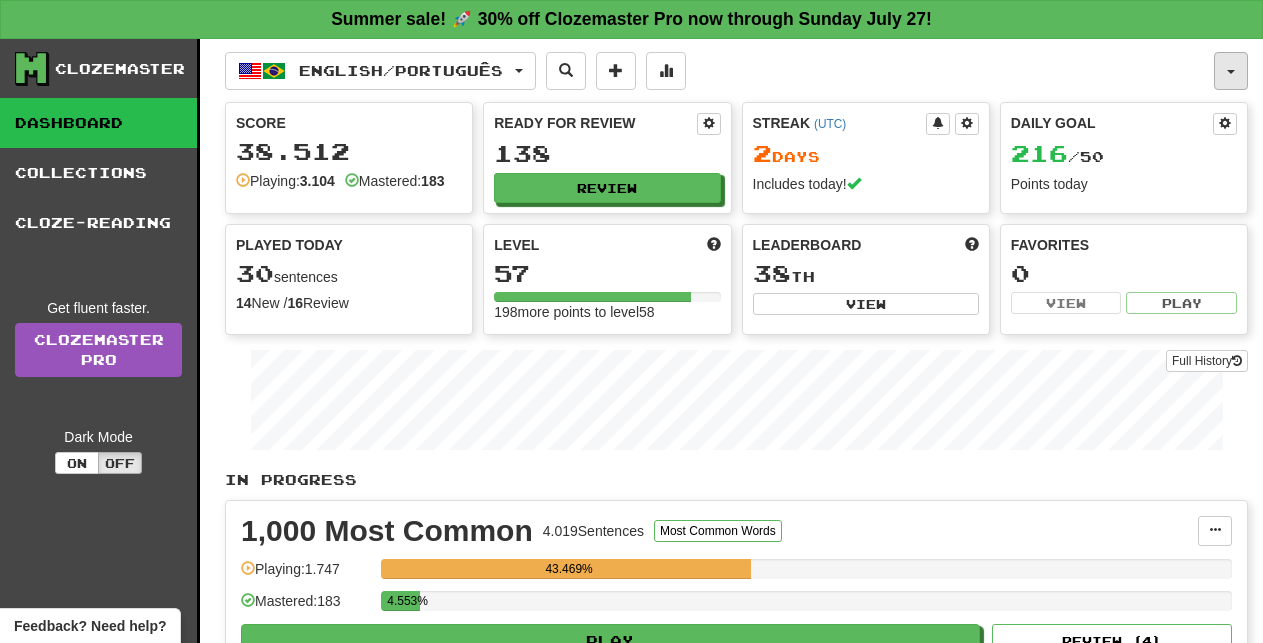click at bounding box center [1231, 71] 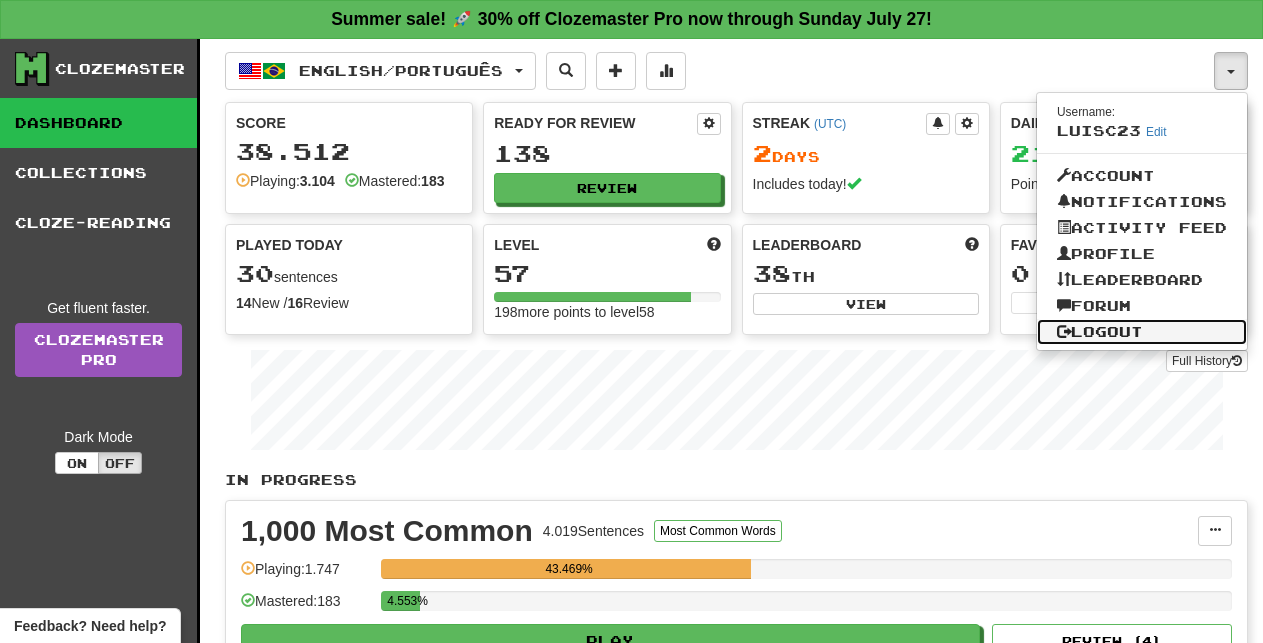 click on "Logout" at bounding box center [1142, 332] 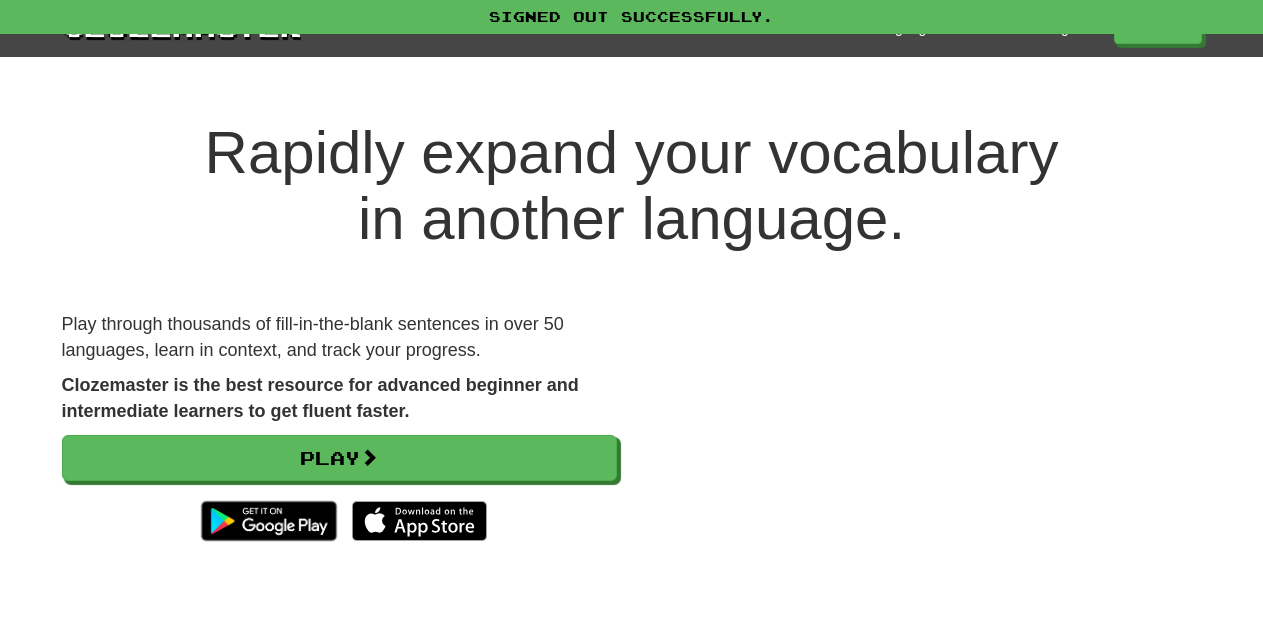 scroll, scrollTop: 0, scrollLeft: 0, axis: both 